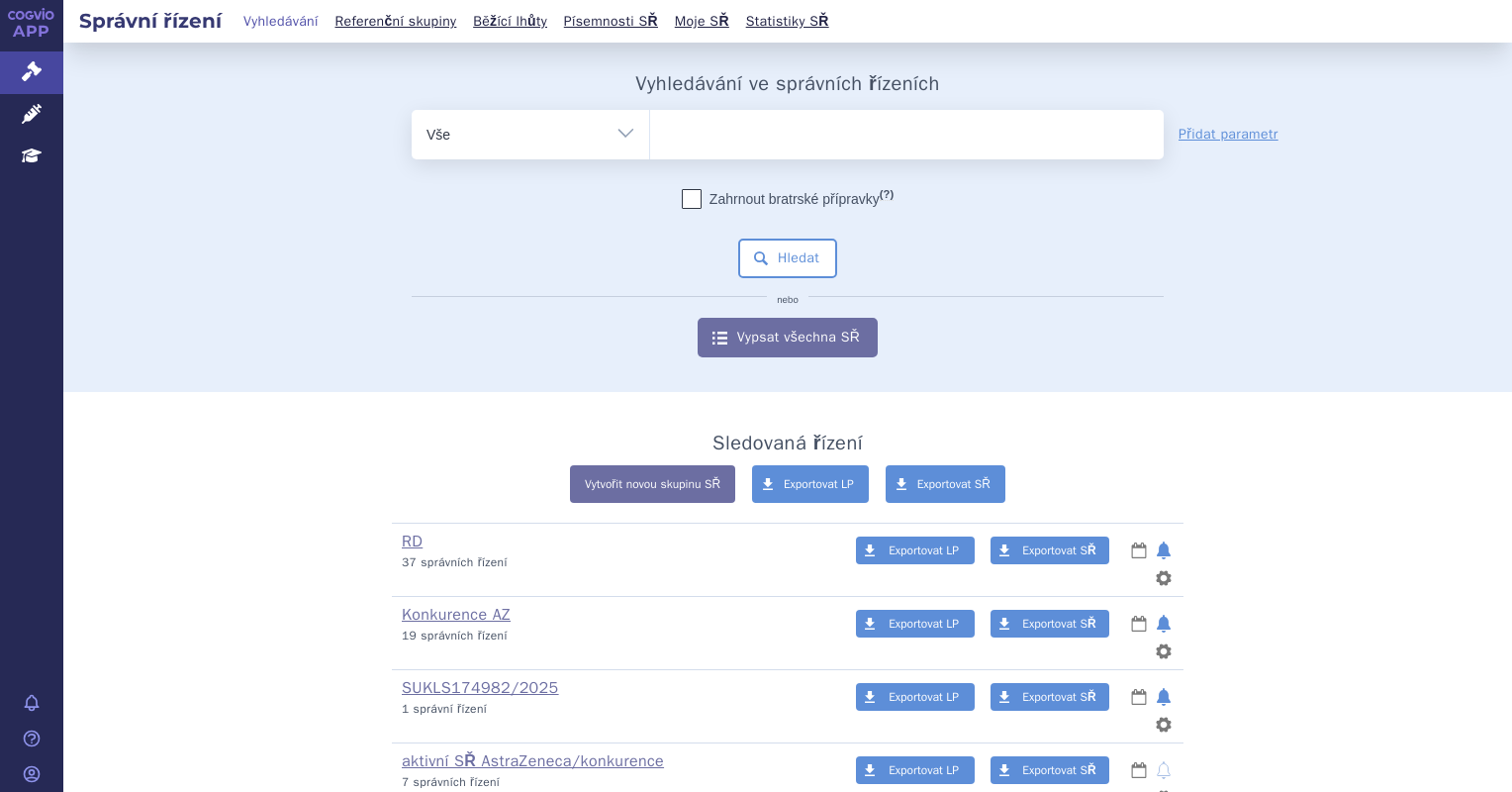 scroll, scrollTop: 0, scrollLeft: 0, axis: both 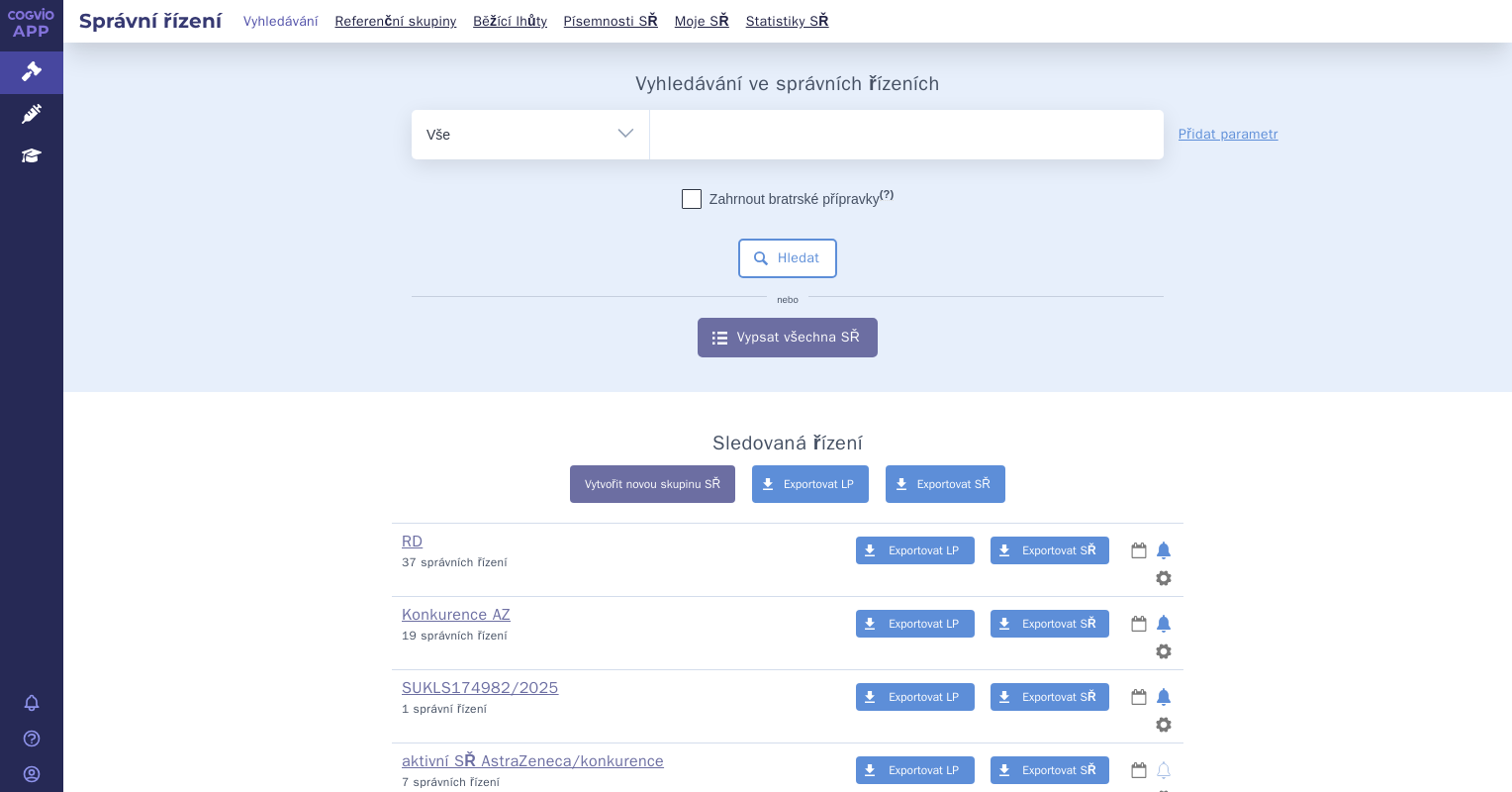 click at bounding box center (906, 131) 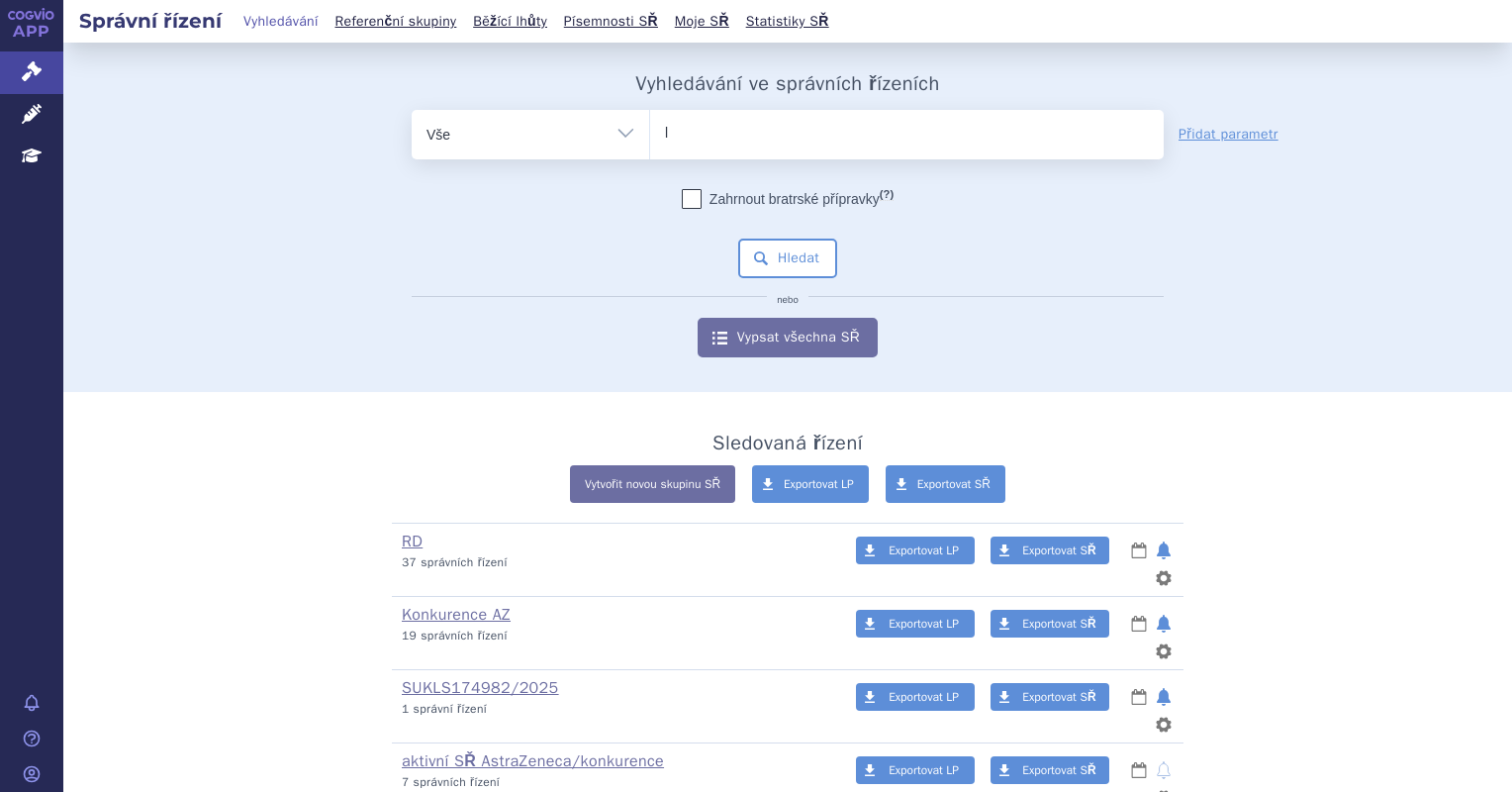 type on "ly" 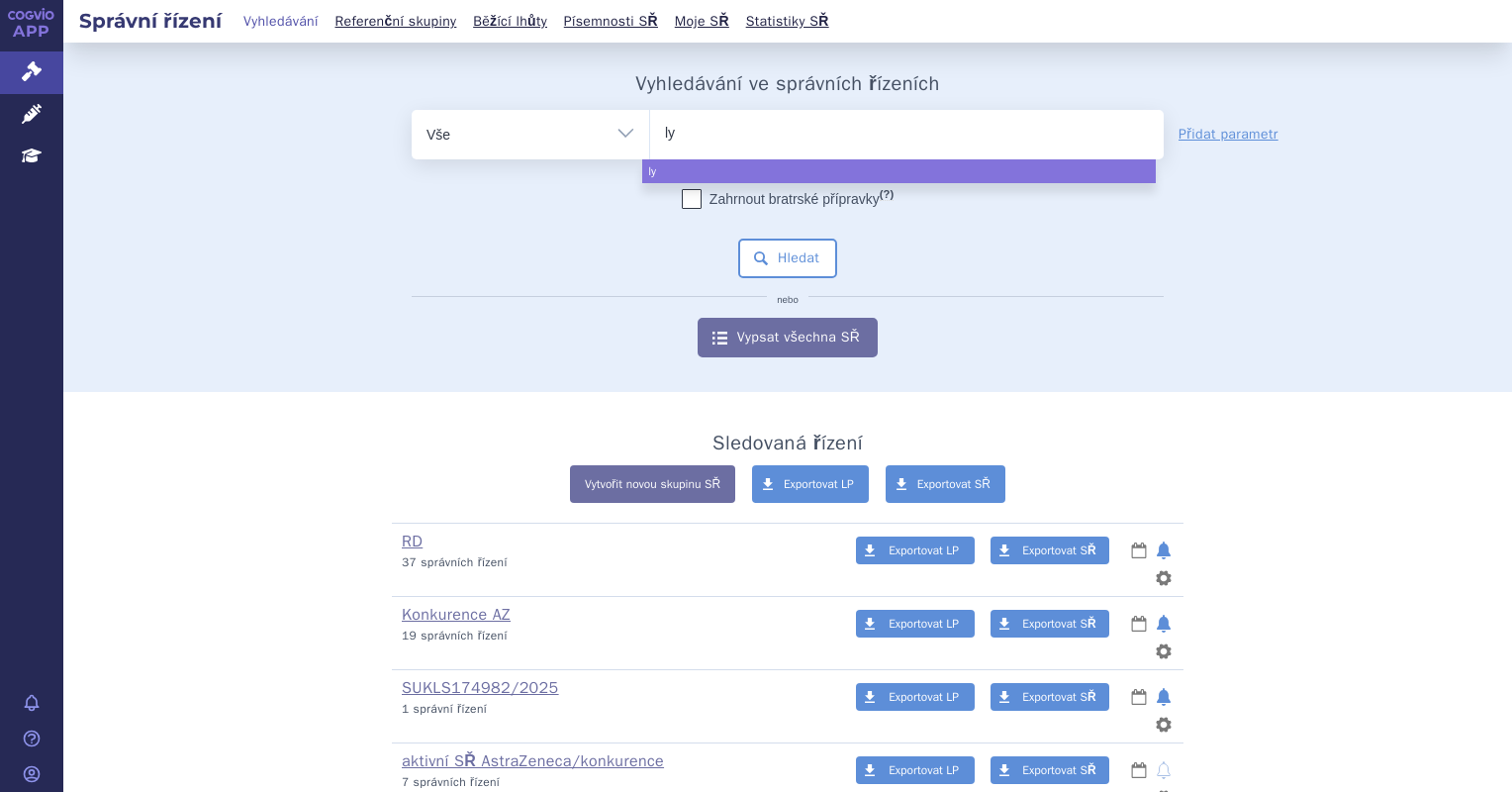 type on "lyn" 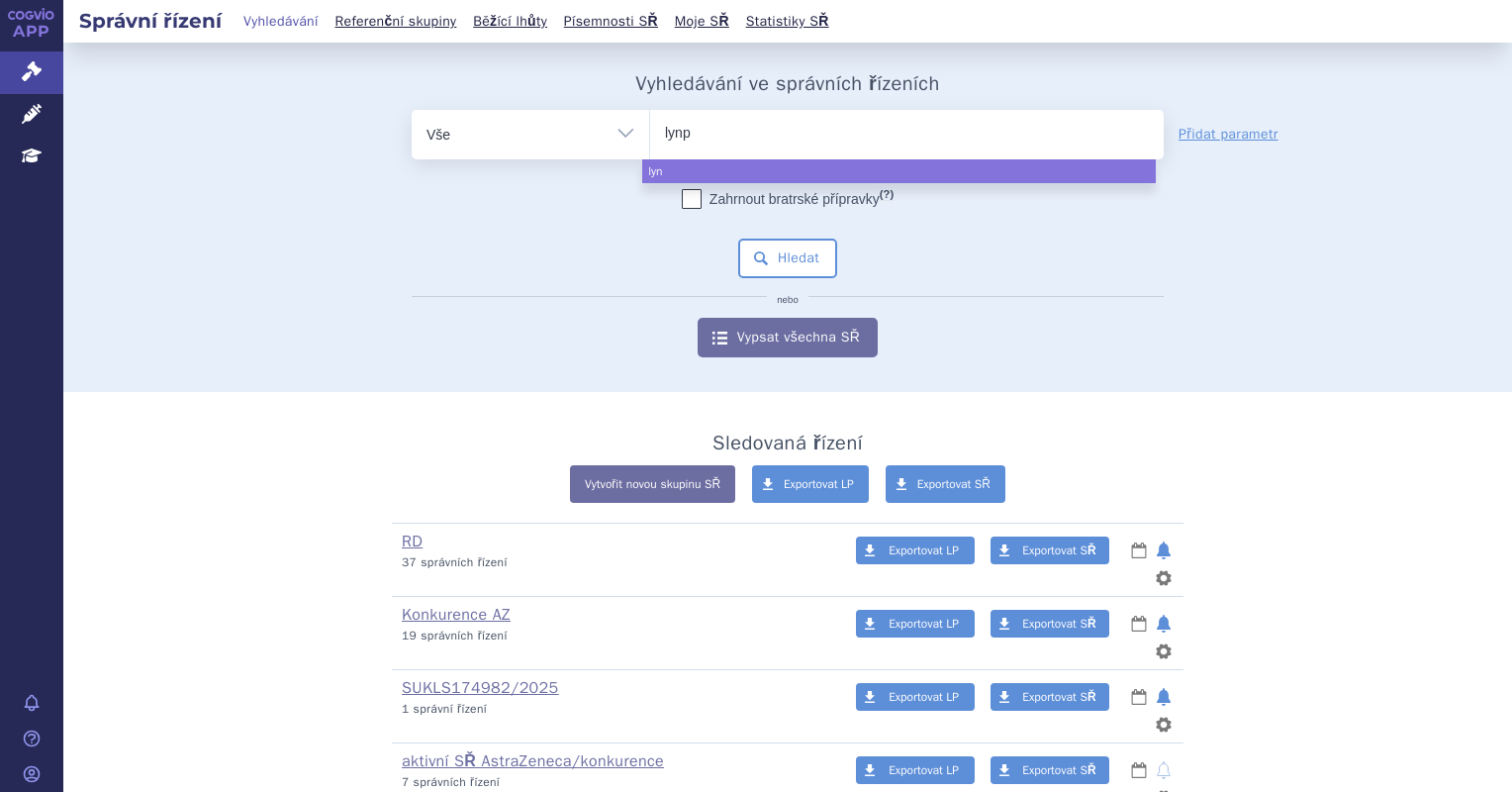 type on "lynpa" 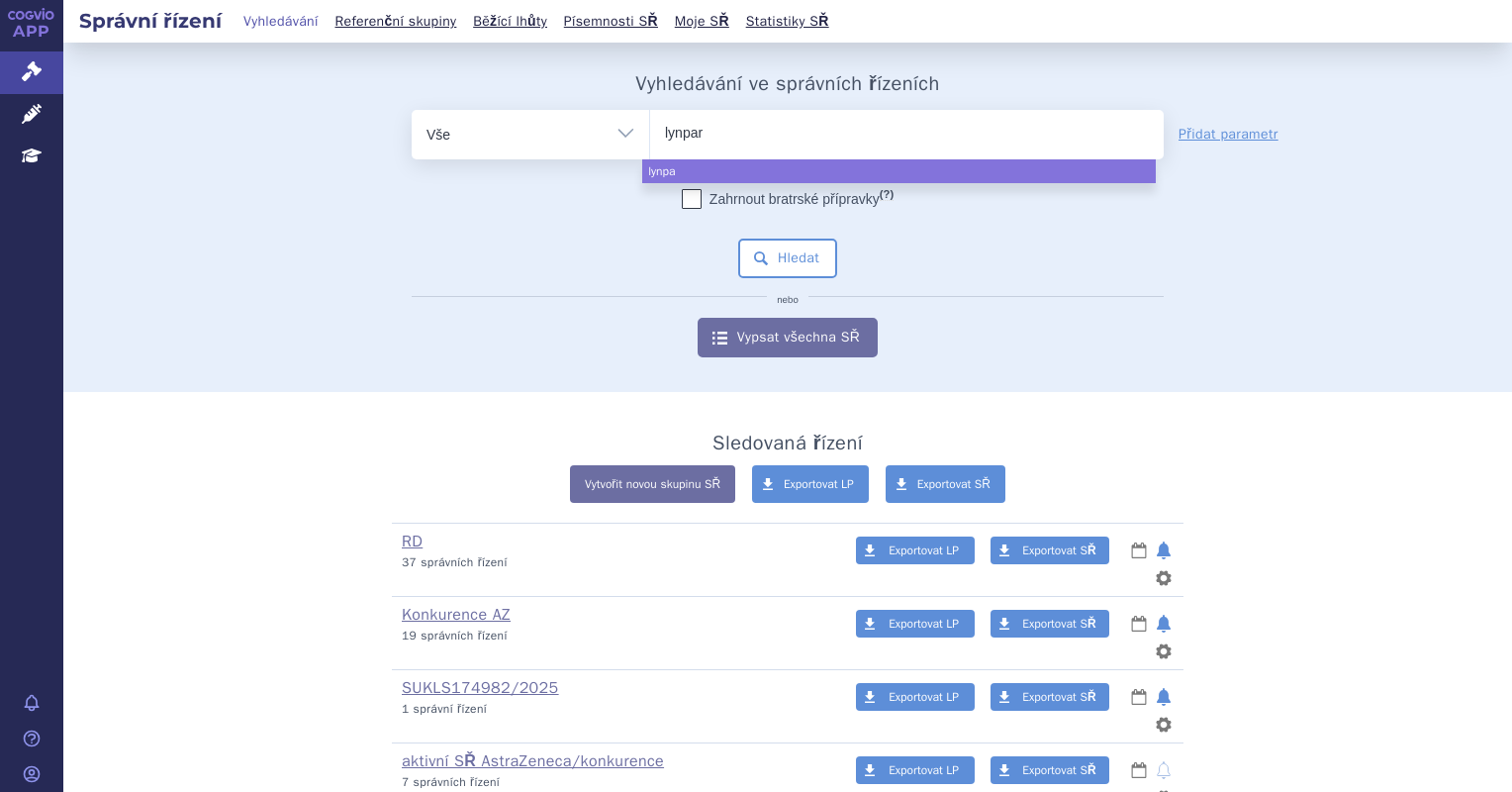 type on "lynparz" 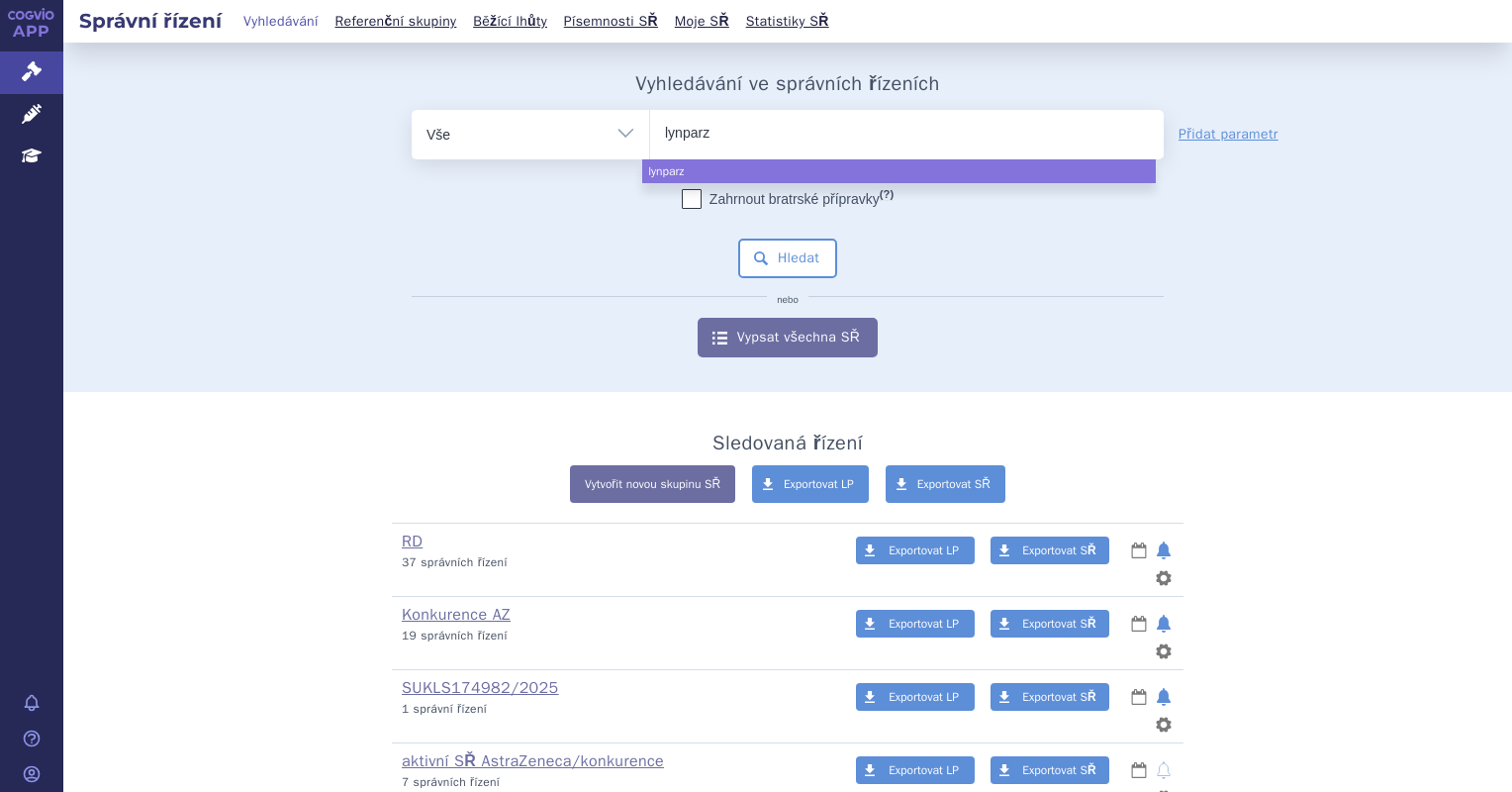 type on "lynparza" 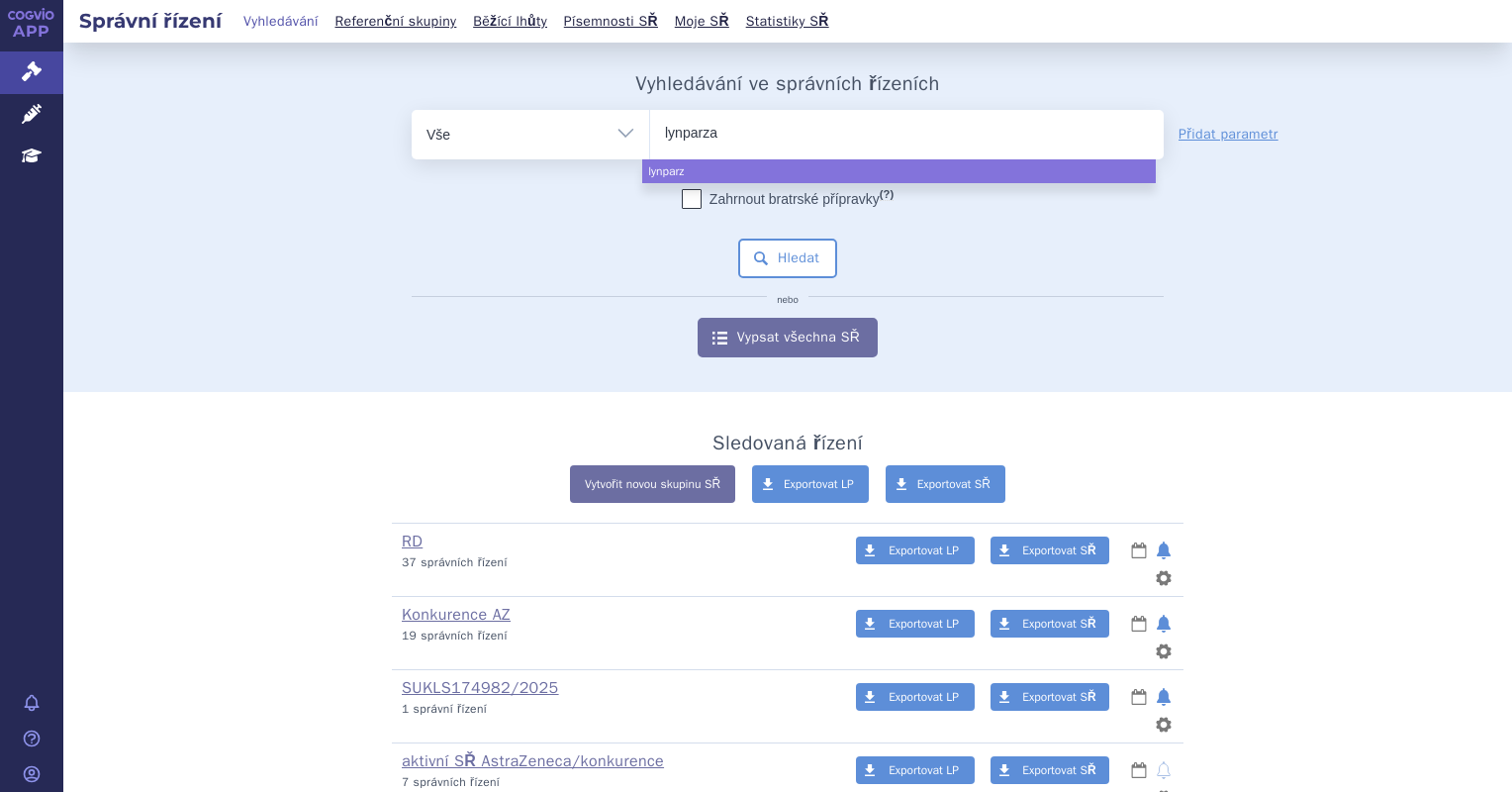 type 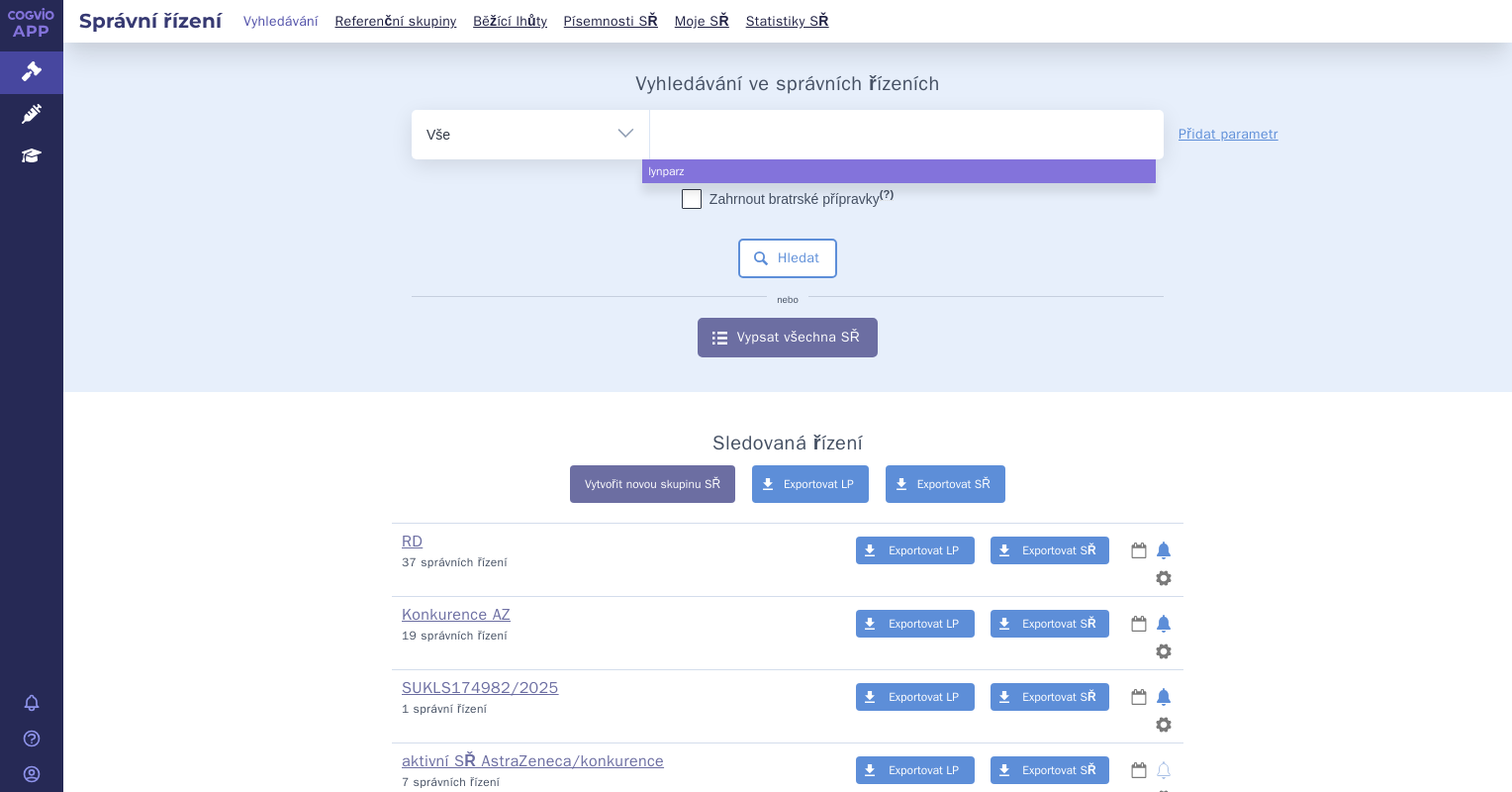select on "lynparza" 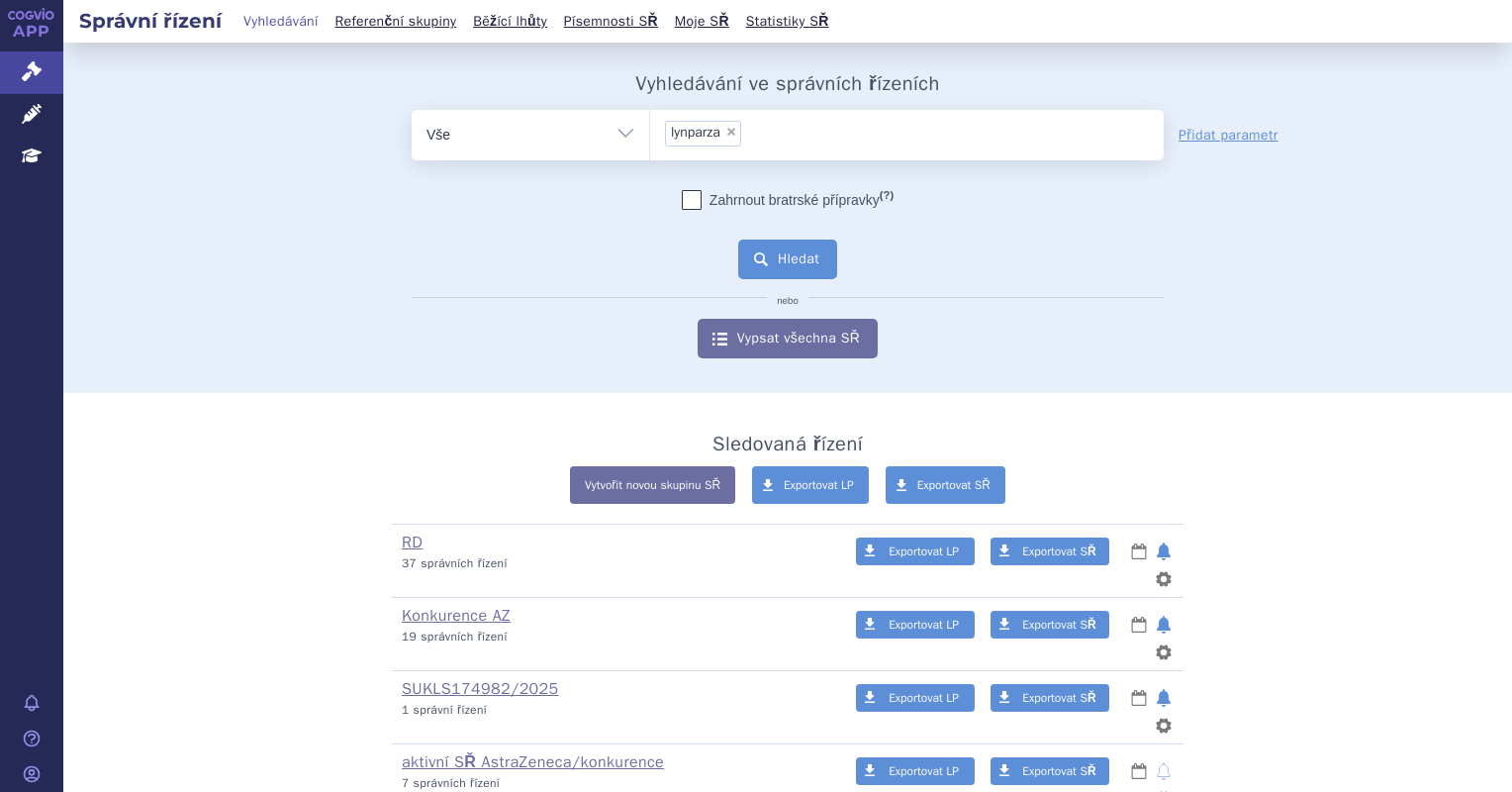 click on "Hledat" at bounding box center (788, 259) 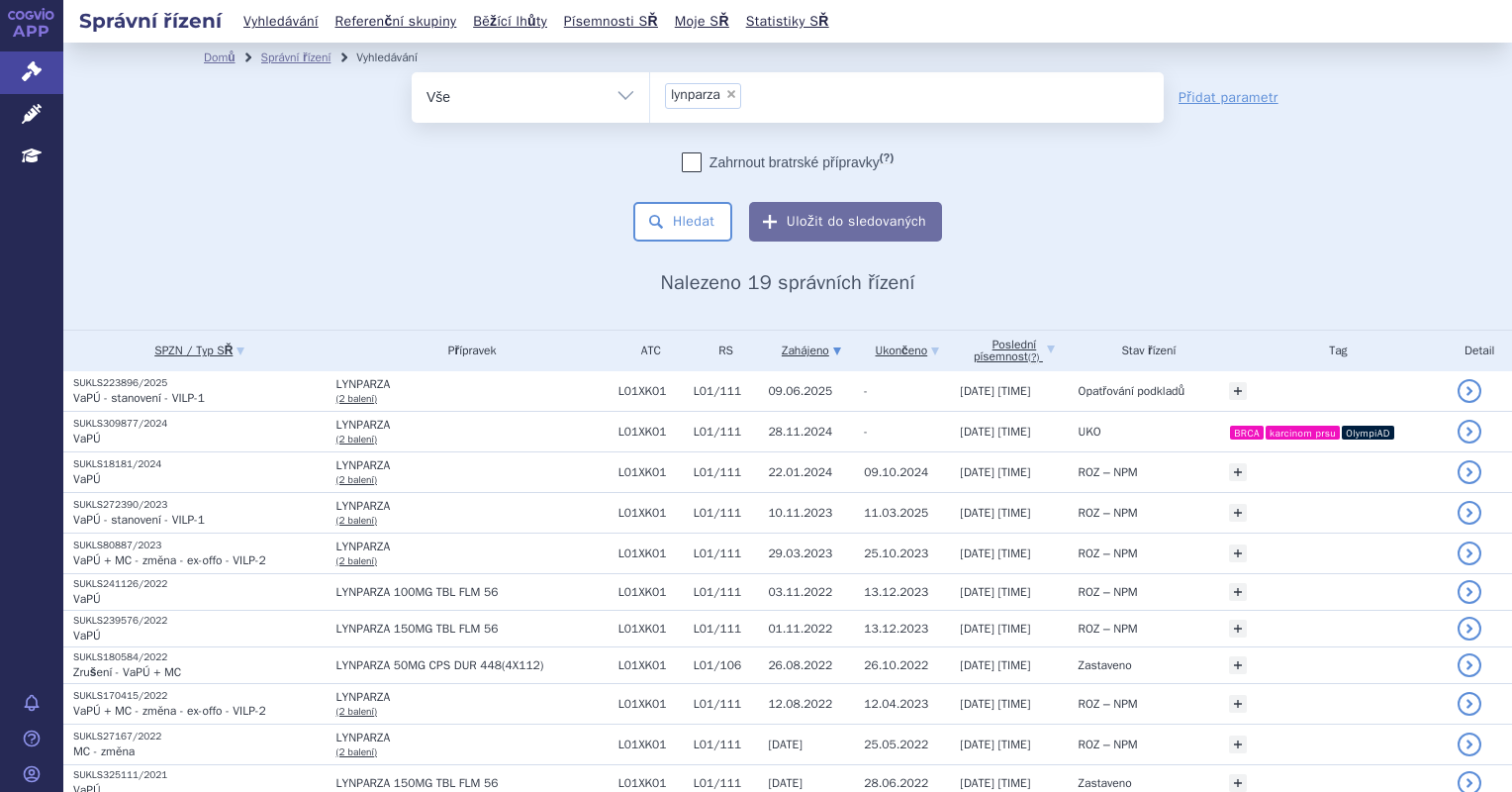scroll, scrollTop: 0, scrollLeft: 0, axis: both 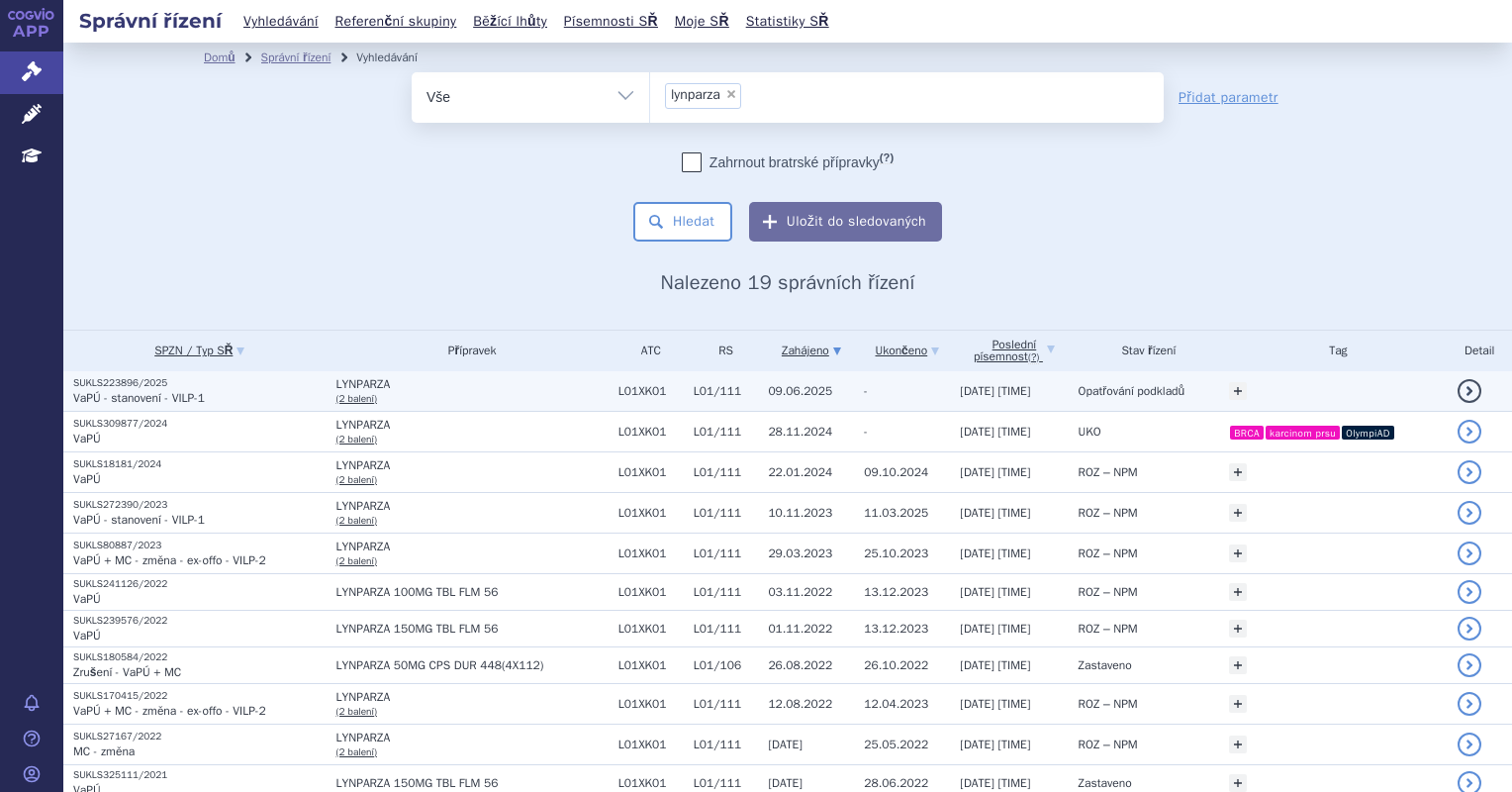 click on "LYNPARZA
(2 balení)" at bounding box center (467, 391) 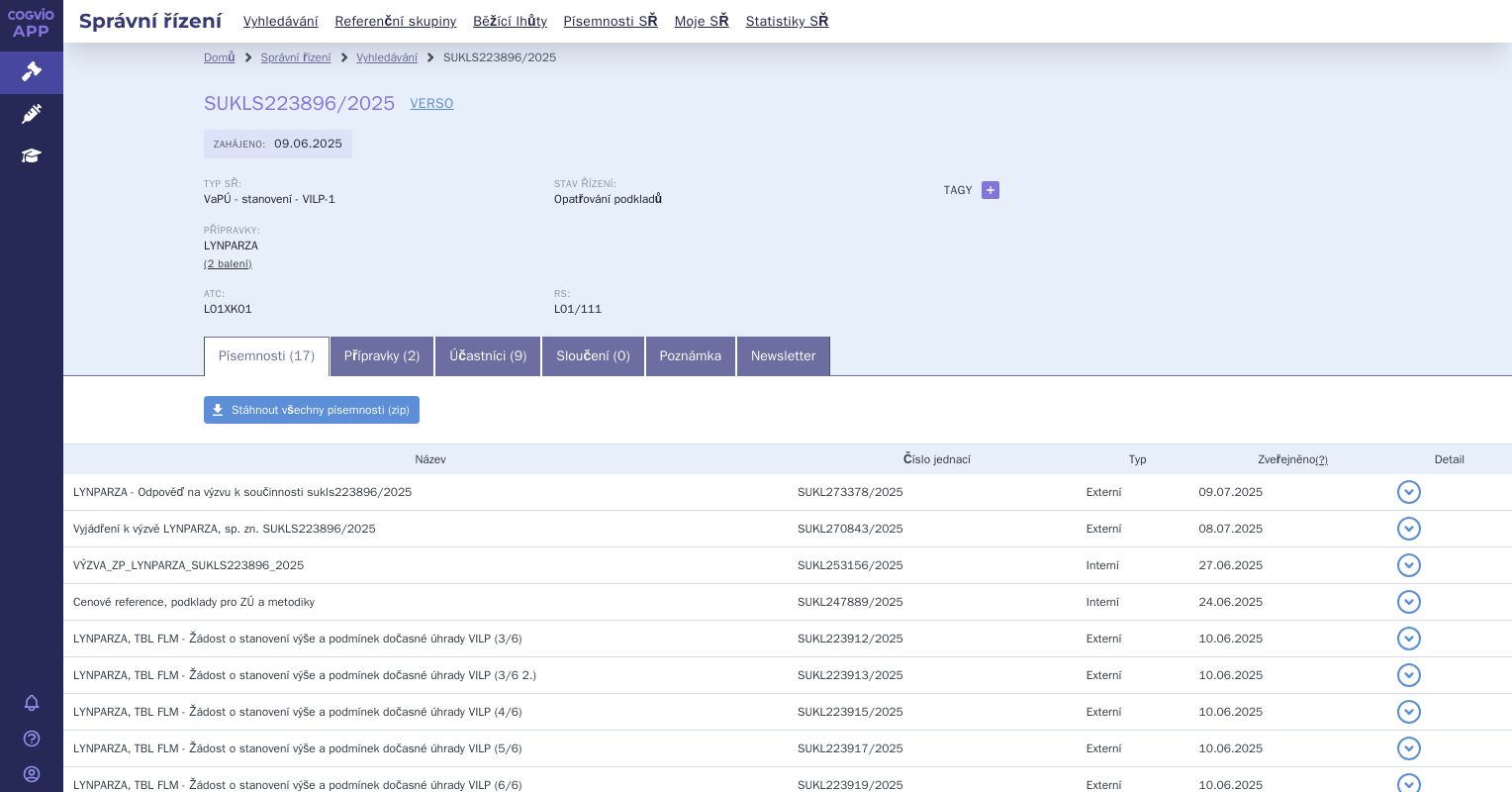 scroll, scrollTop: 0, scrollLeft: 0, axis: both 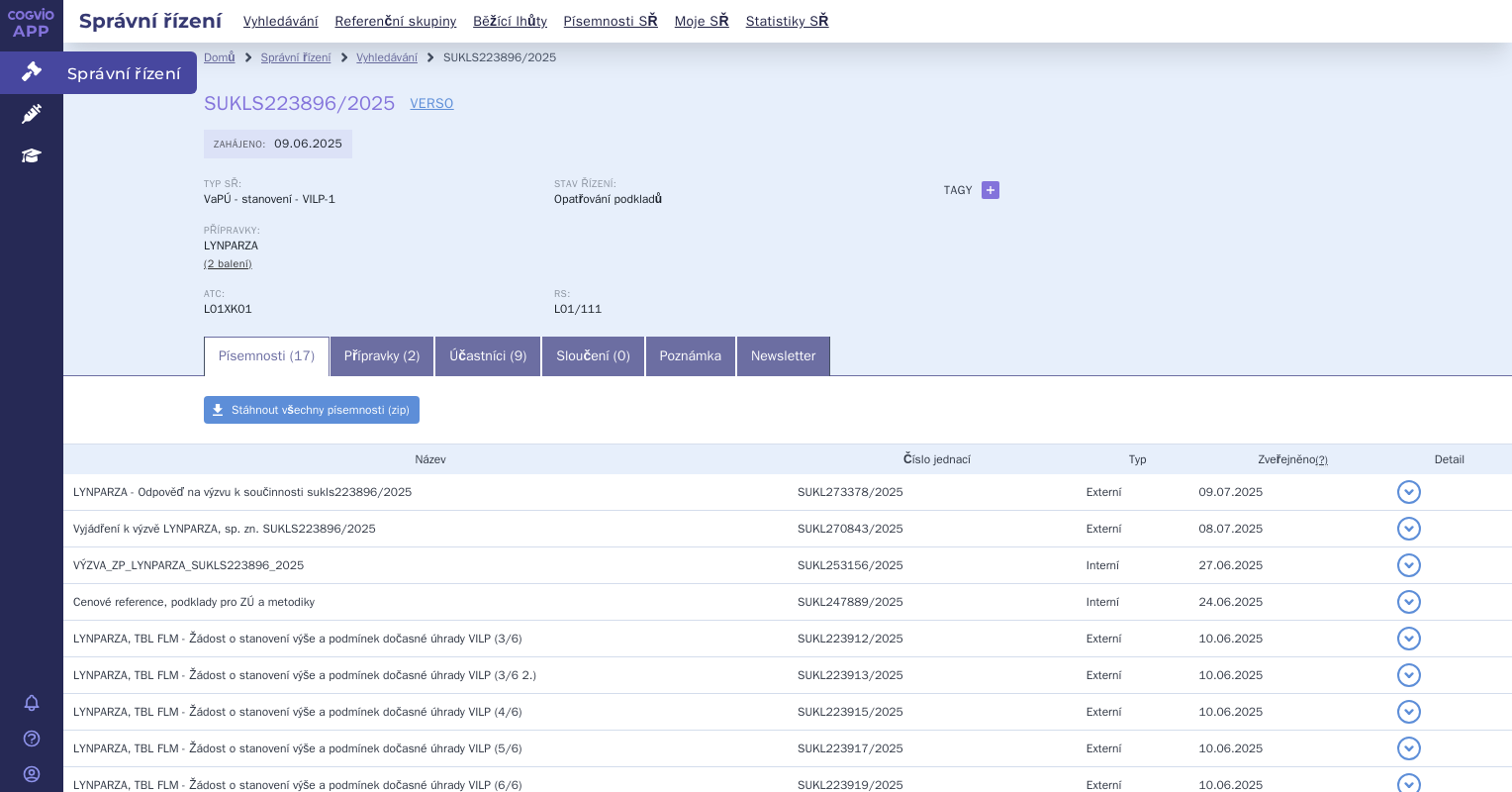 click on "Správní řízení" at bounding box center [32, 72] 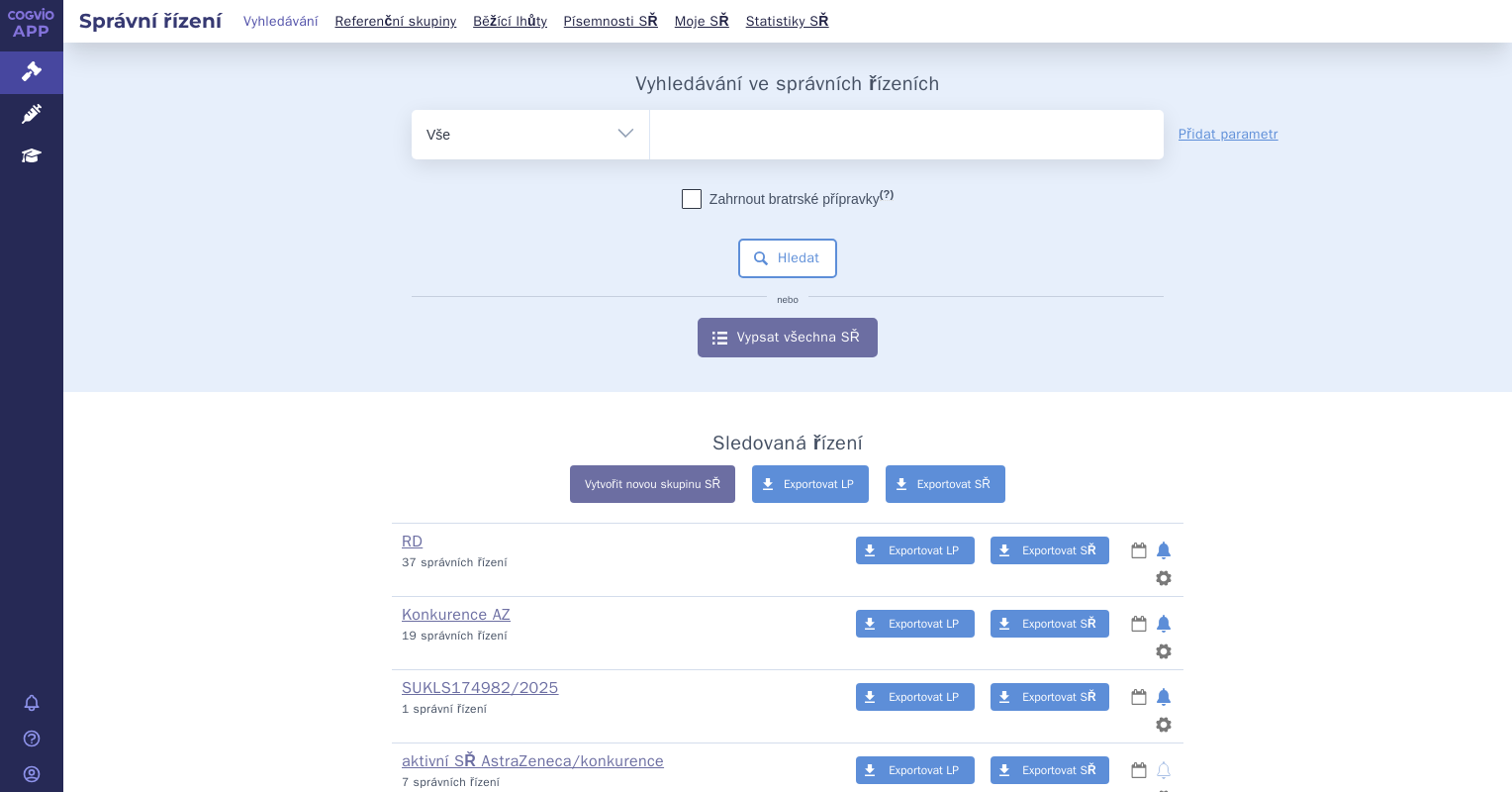 type on "p" 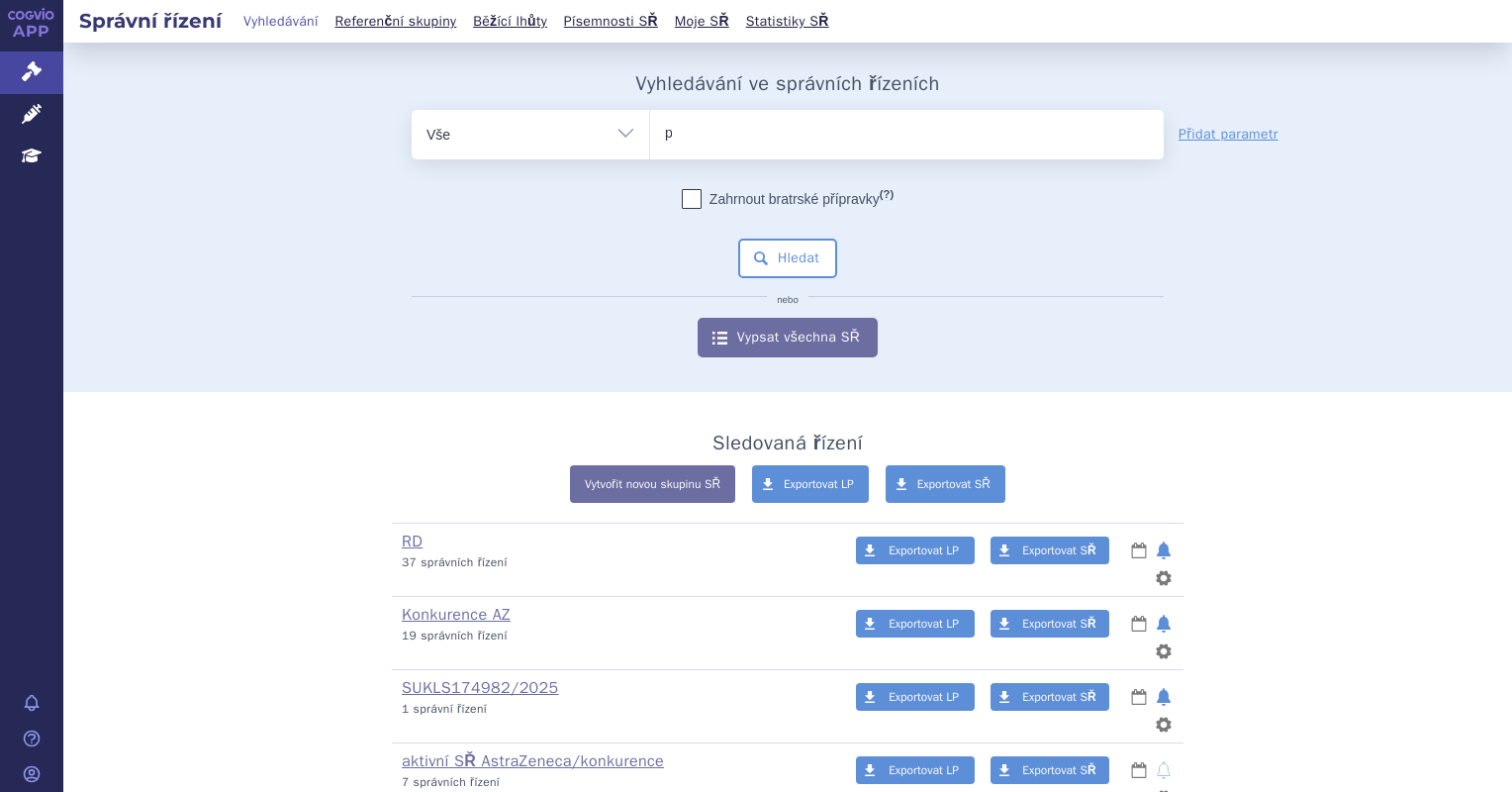 scroll, scrollTop: 0, scrollLeft: 0, axis: both 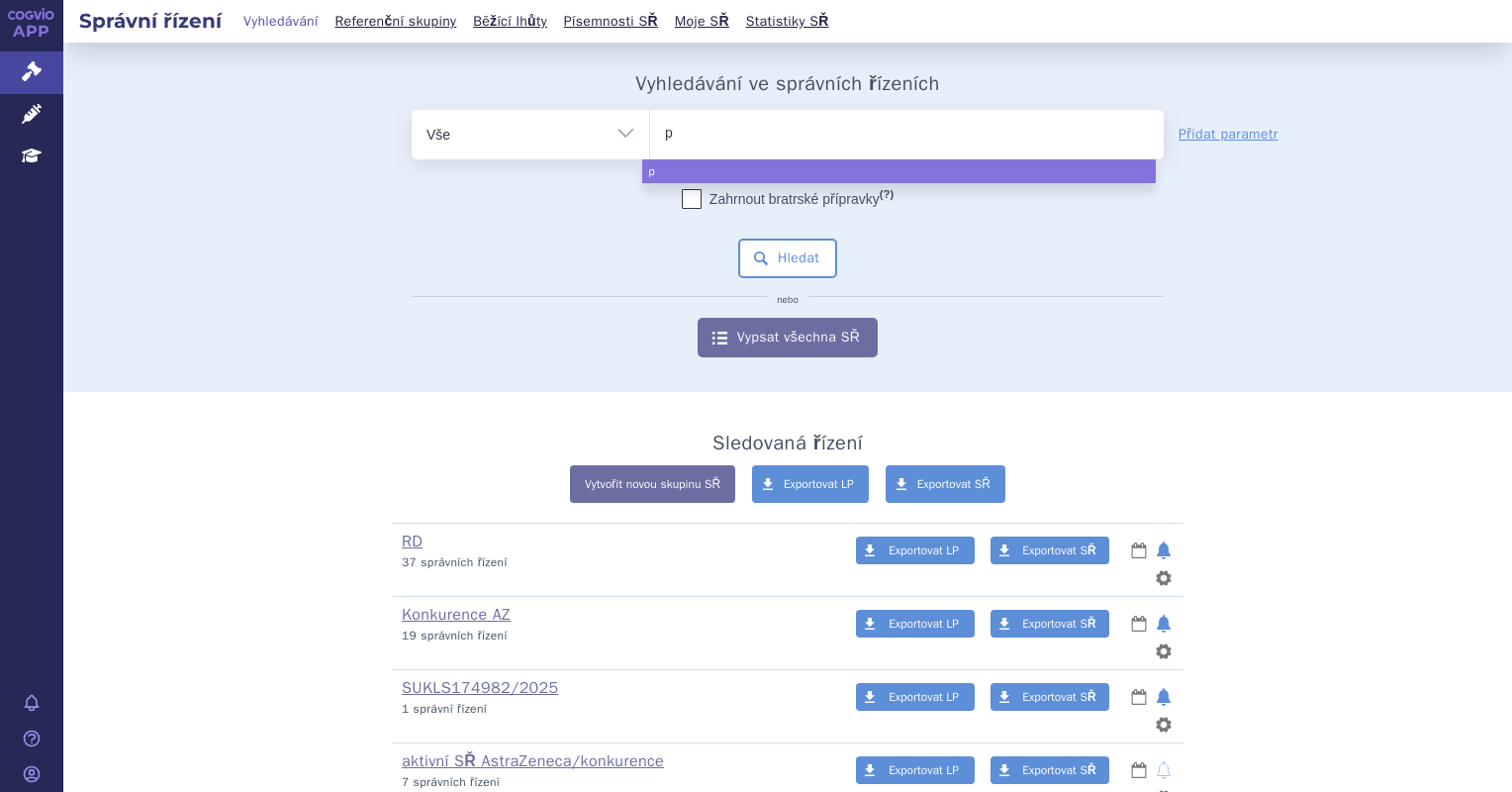 type 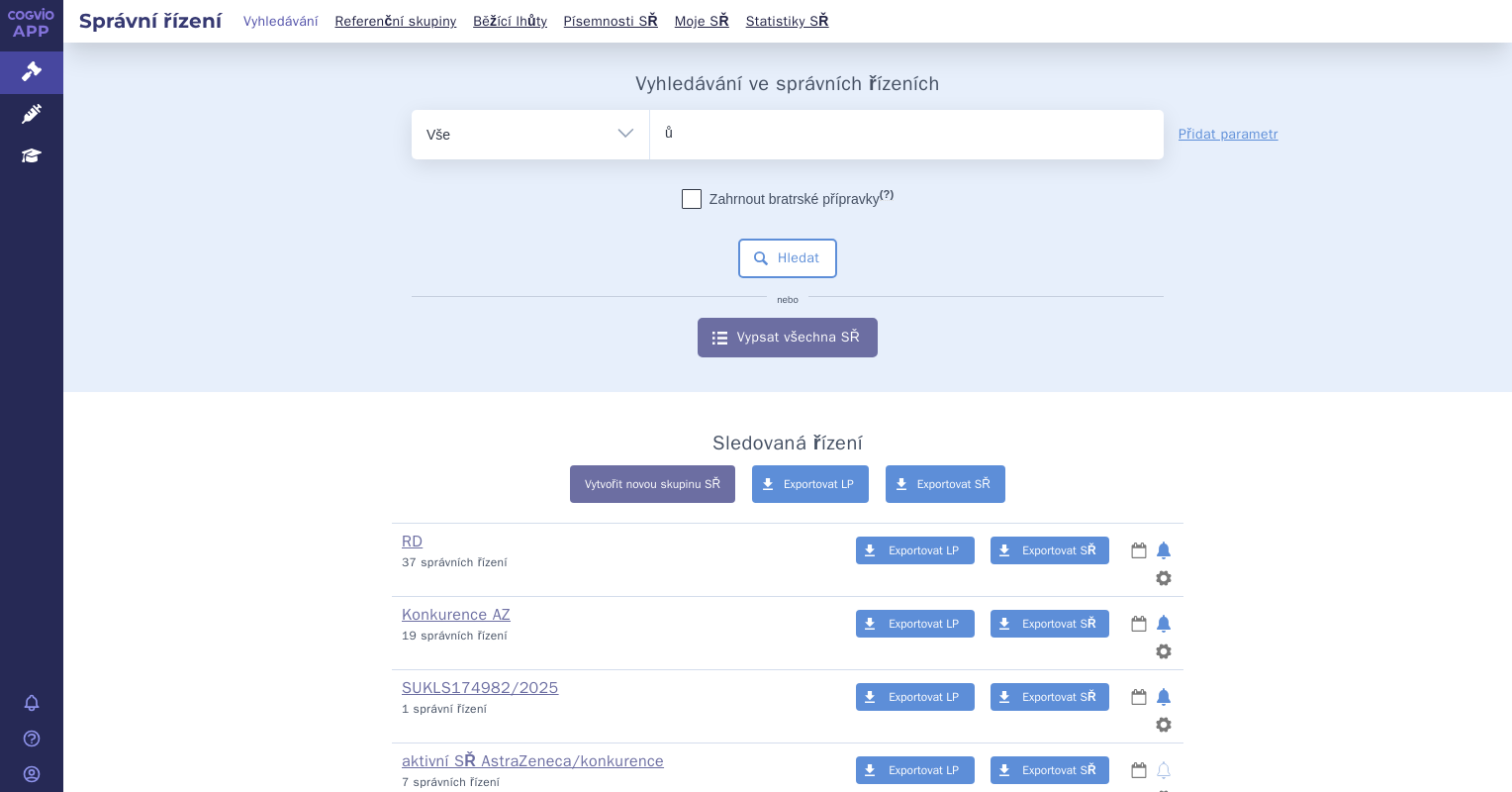 type on "ůy" 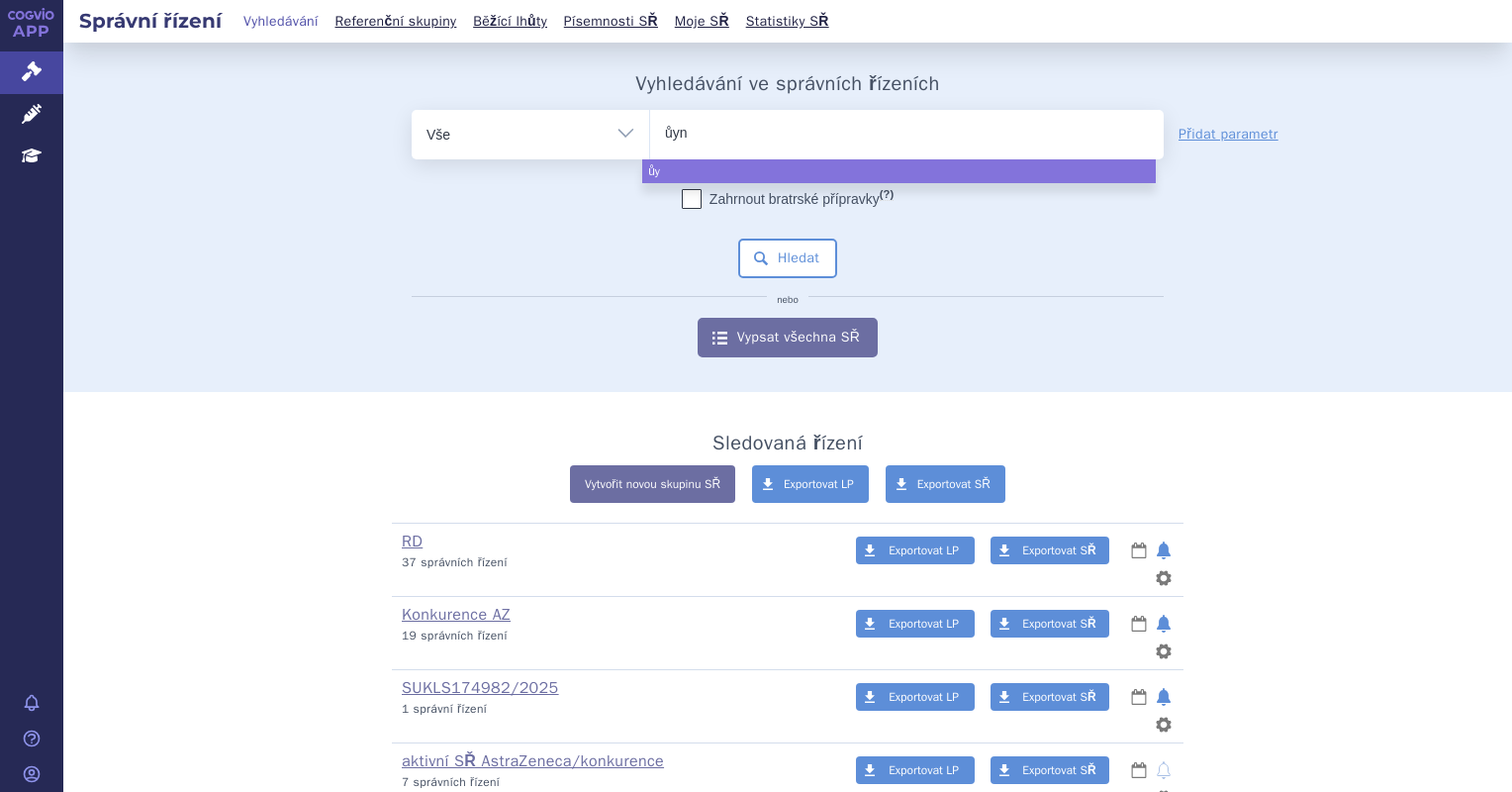 type on "ůynp" 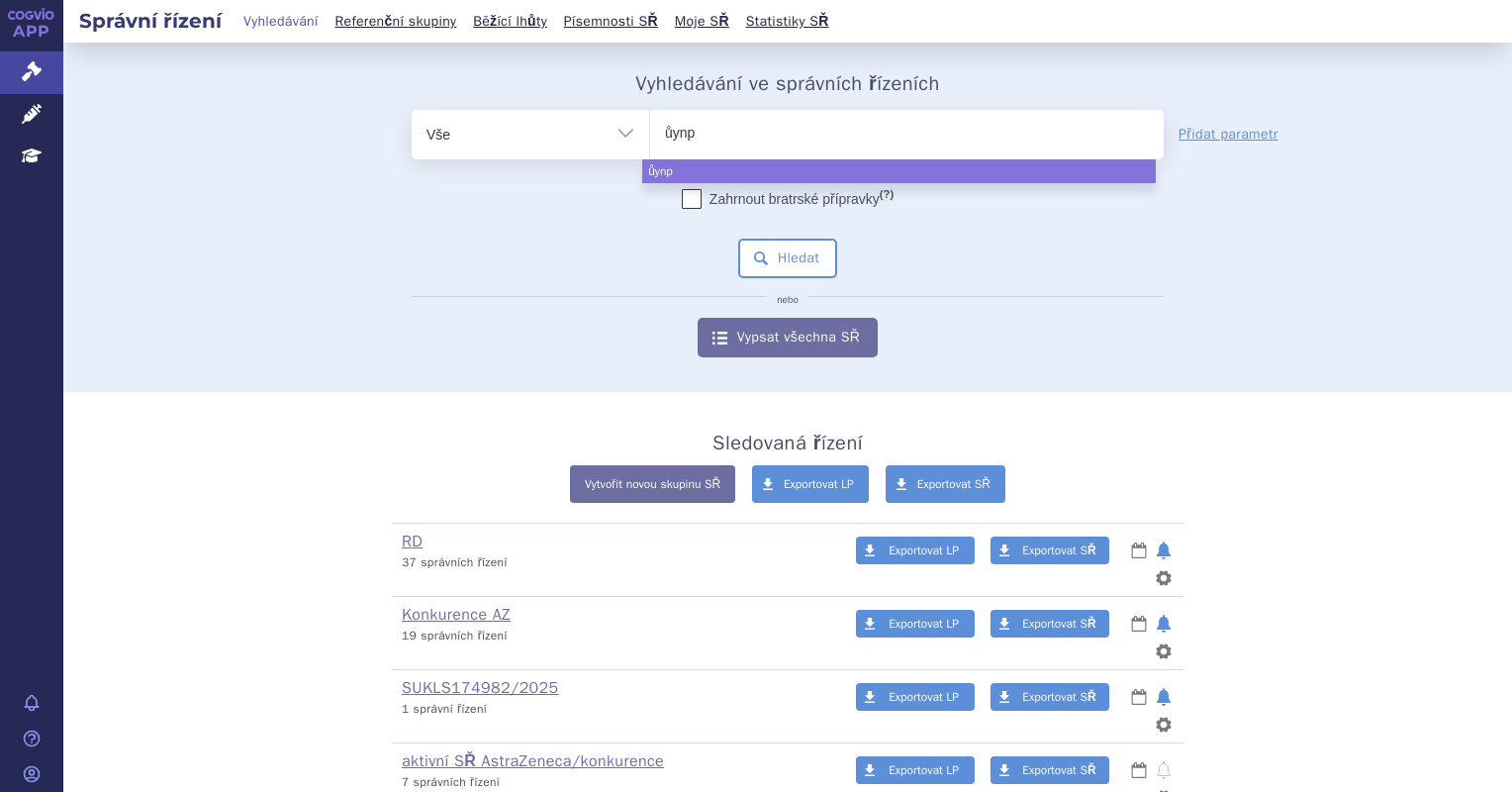 type on "ůynpa" 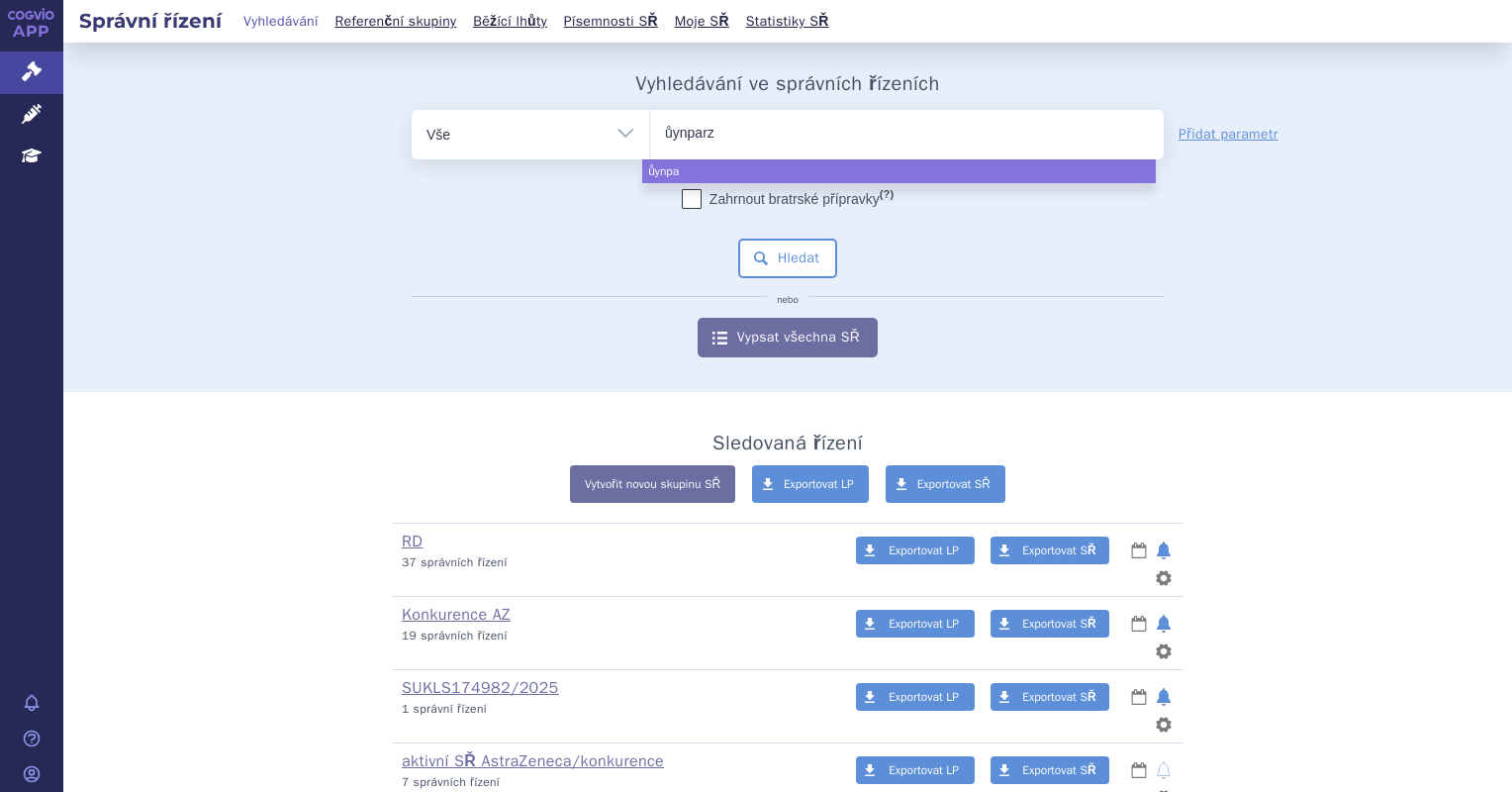type on "ůynparza" 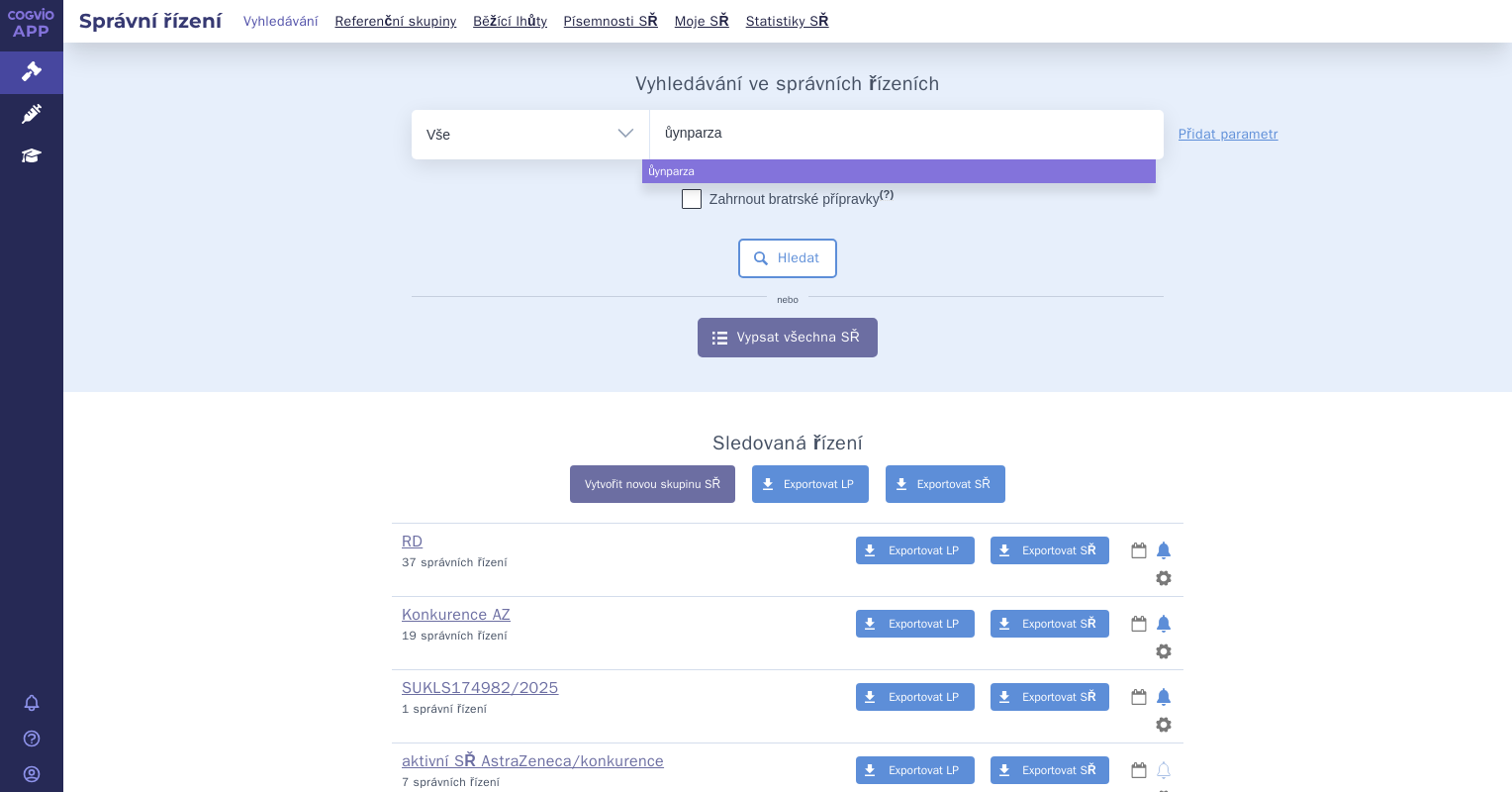 type 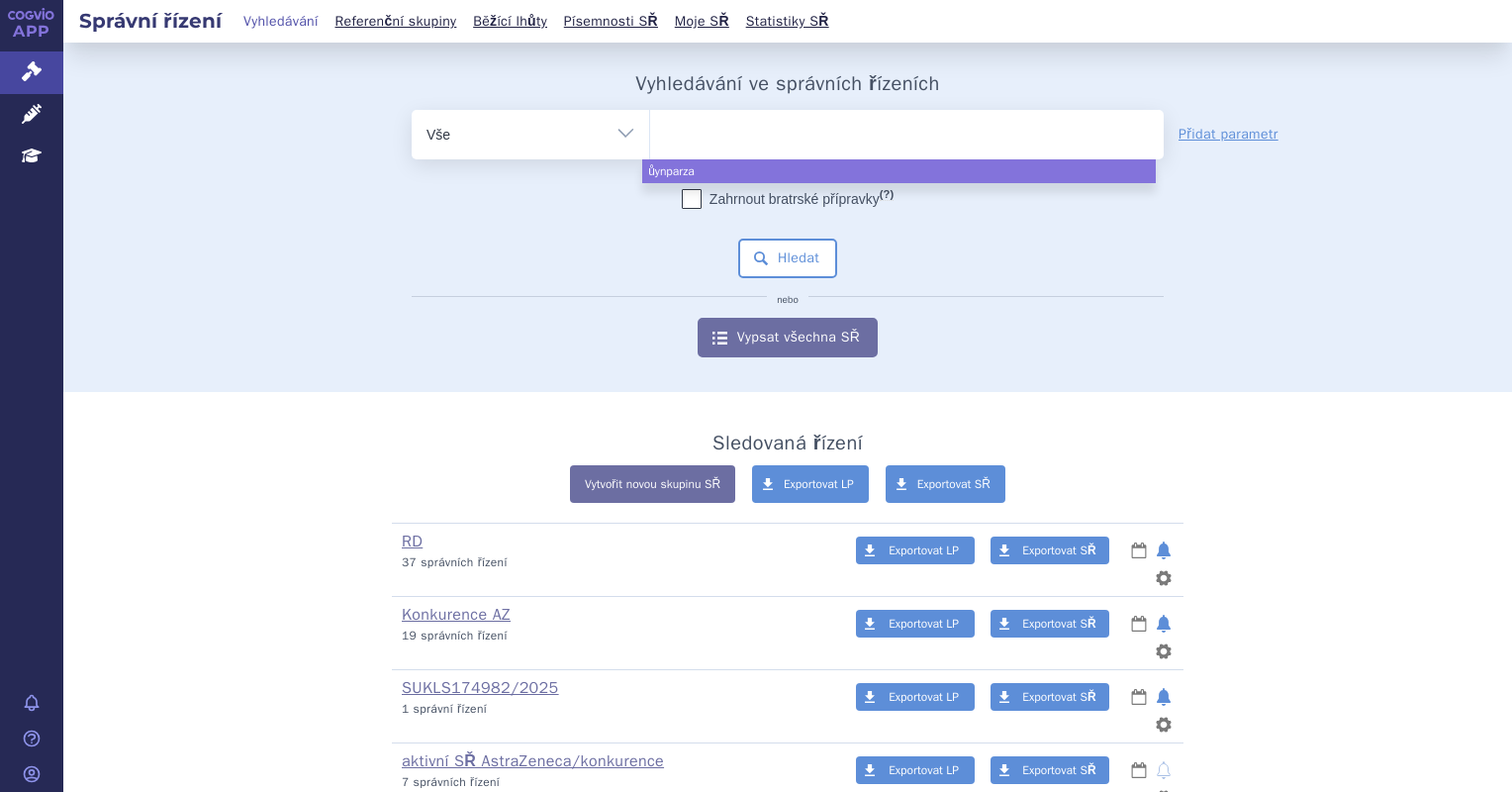 select on "ůynparza" 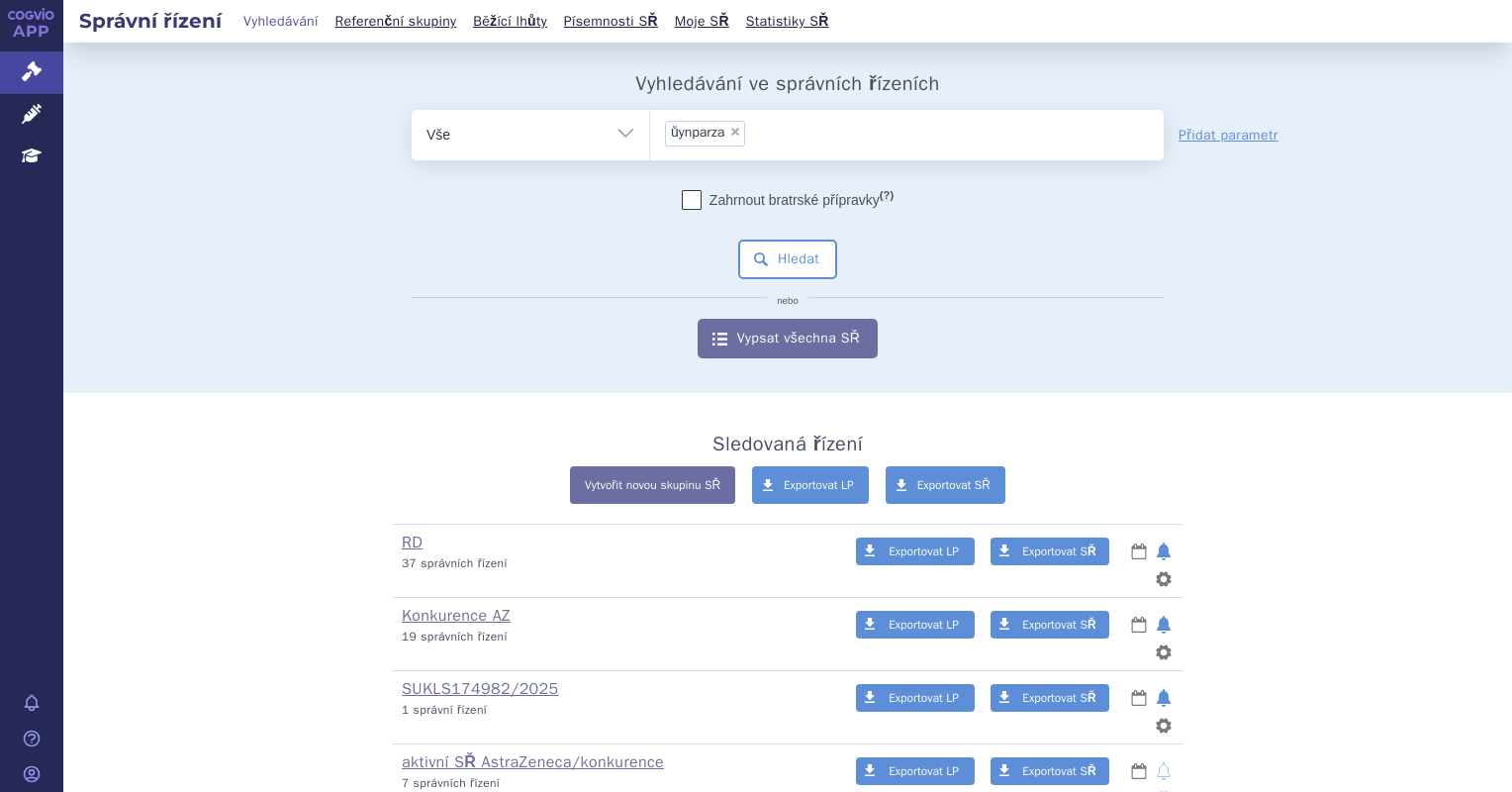 click on "×" at bounding box center (735, 132) 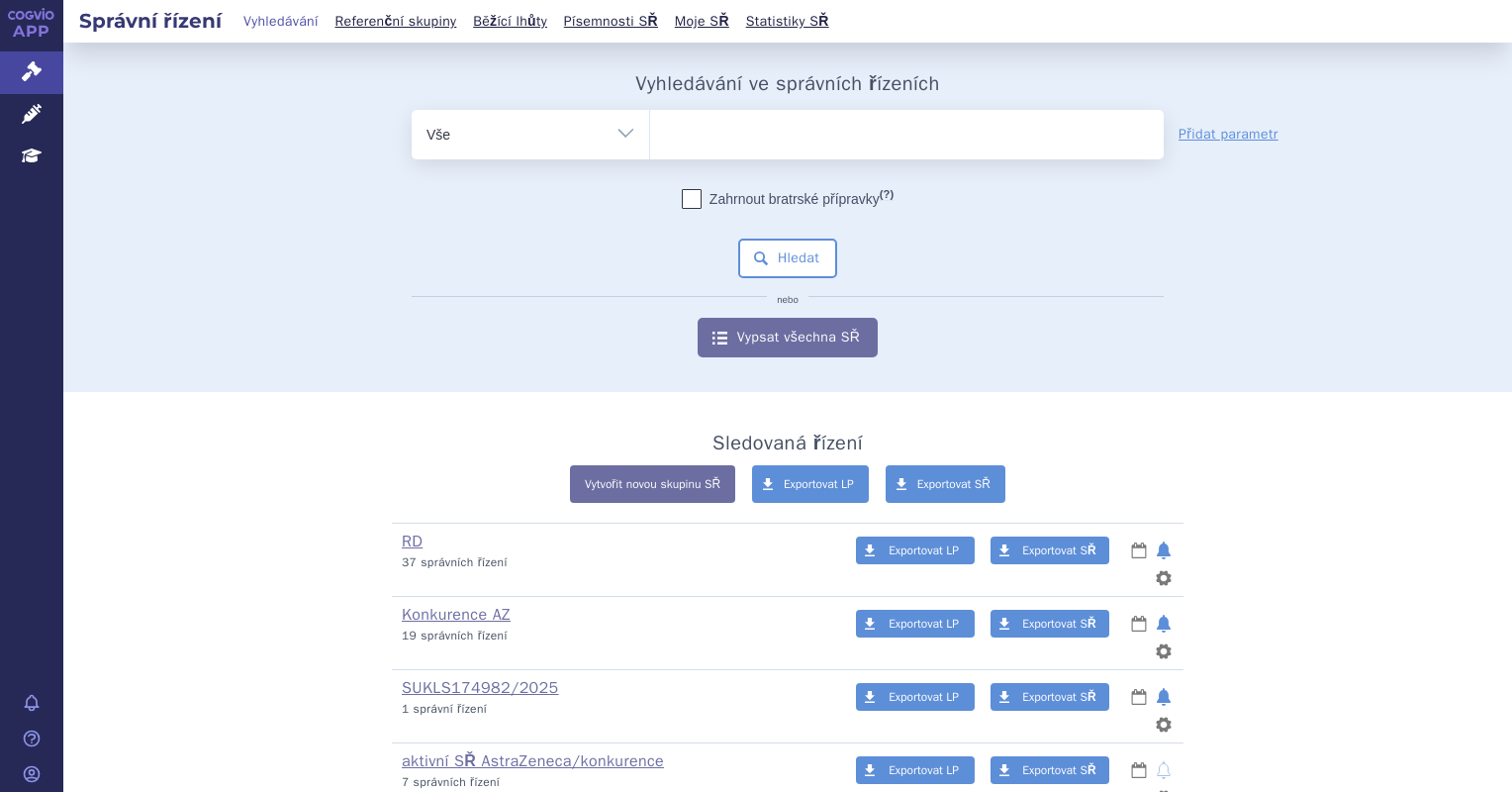 type on "l" 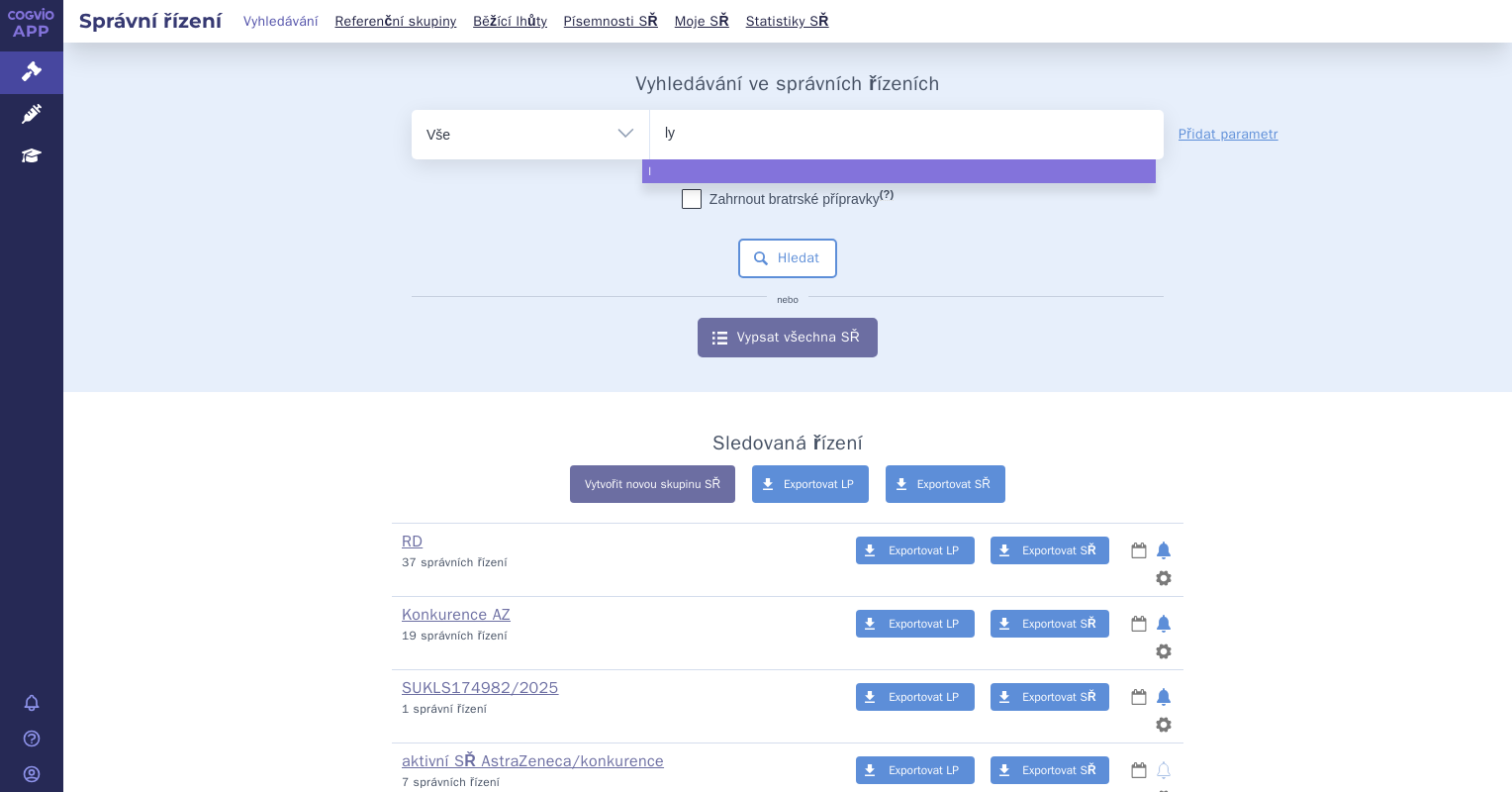 type on "lyn" 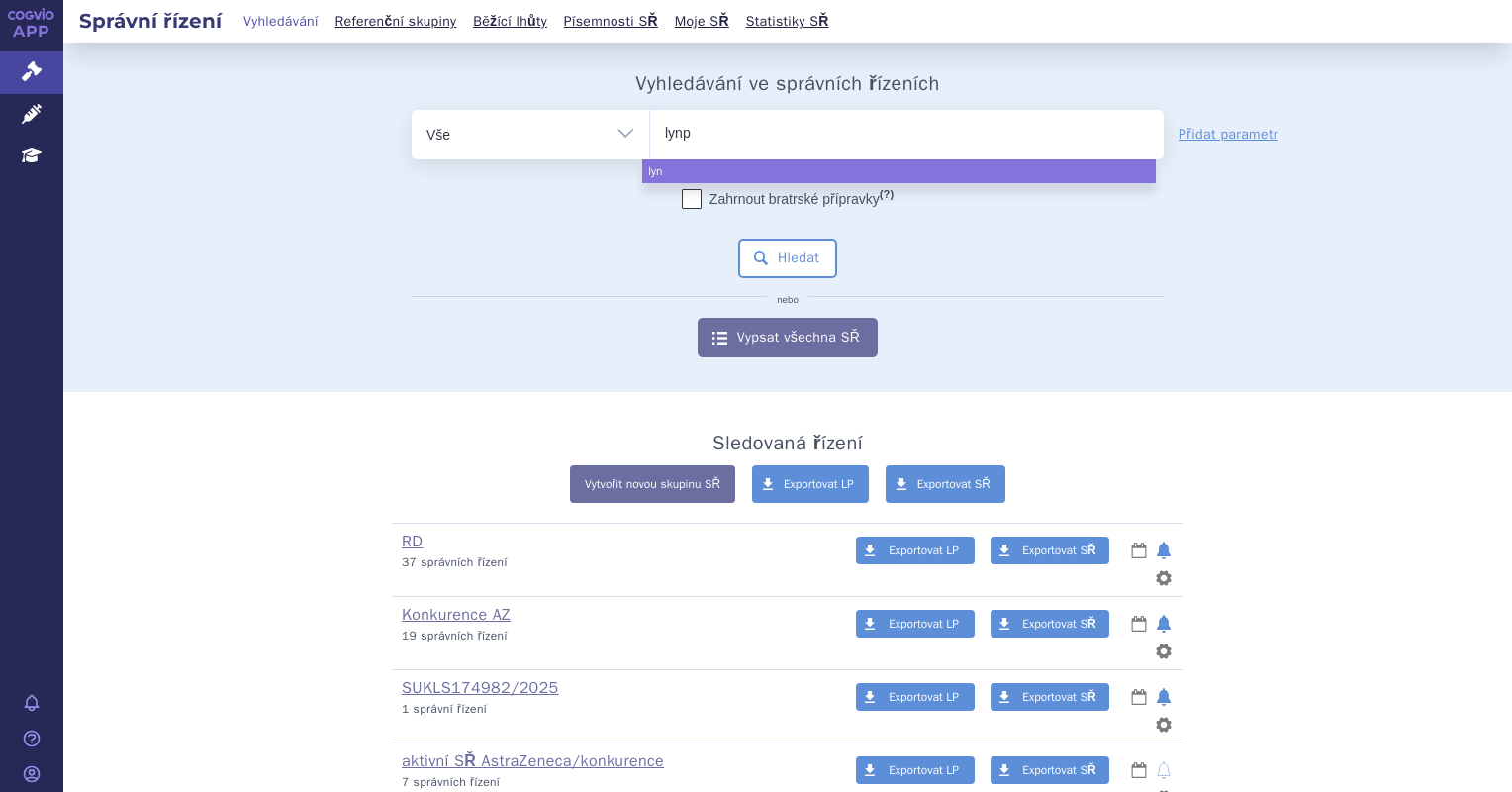 type on "lynpa" 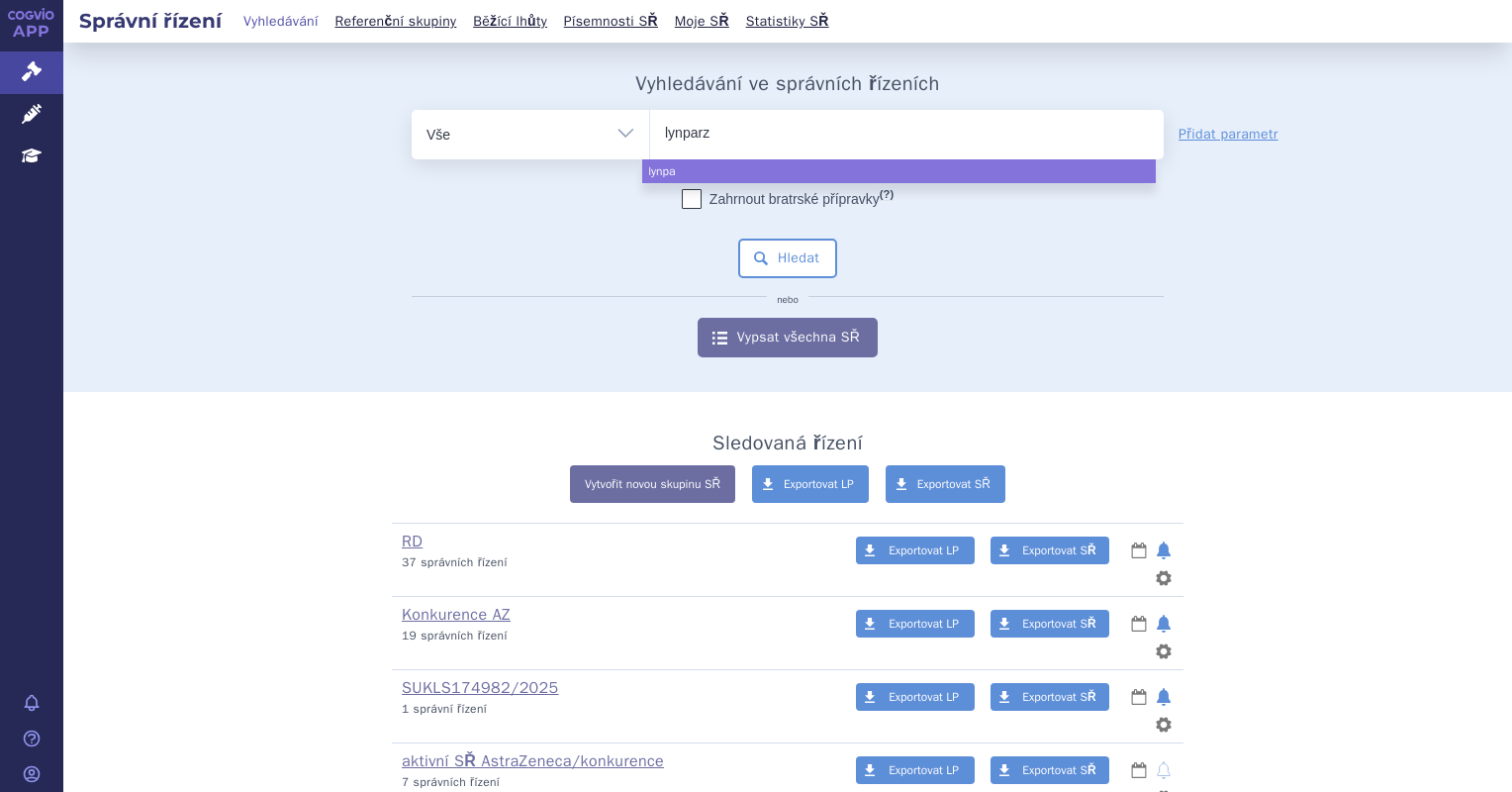 type on "lynparza" 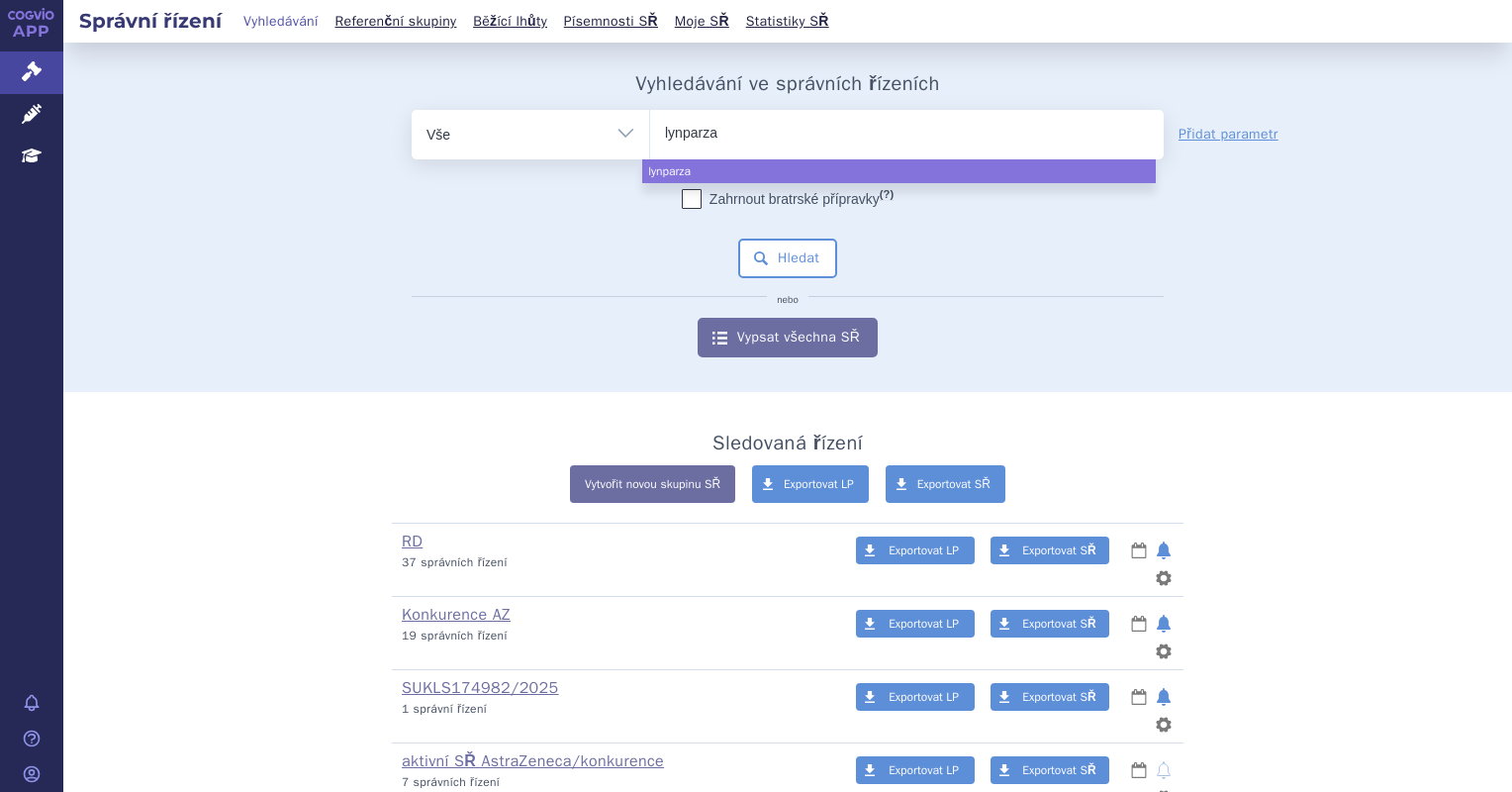 type 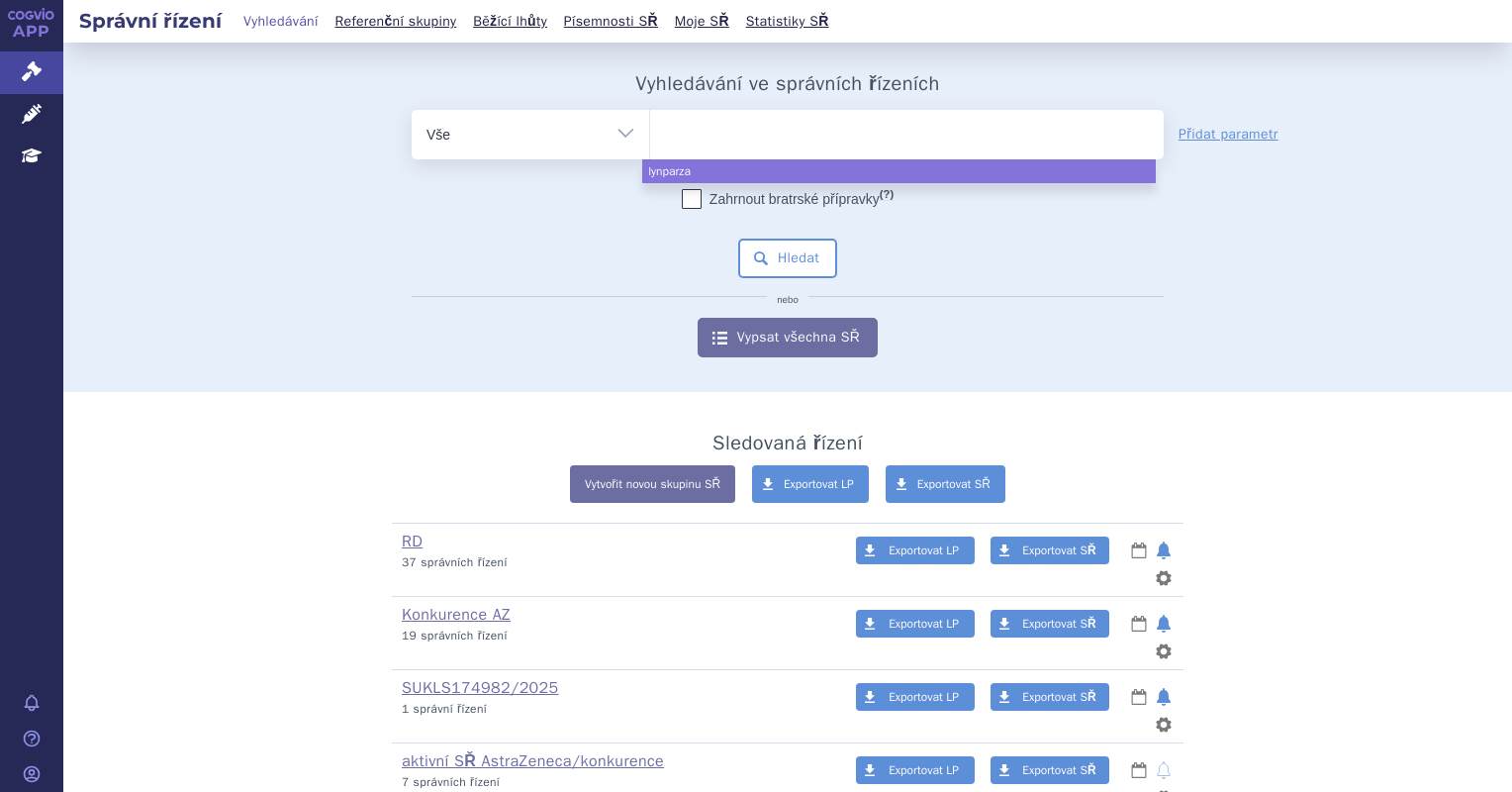 select on "lynparza" 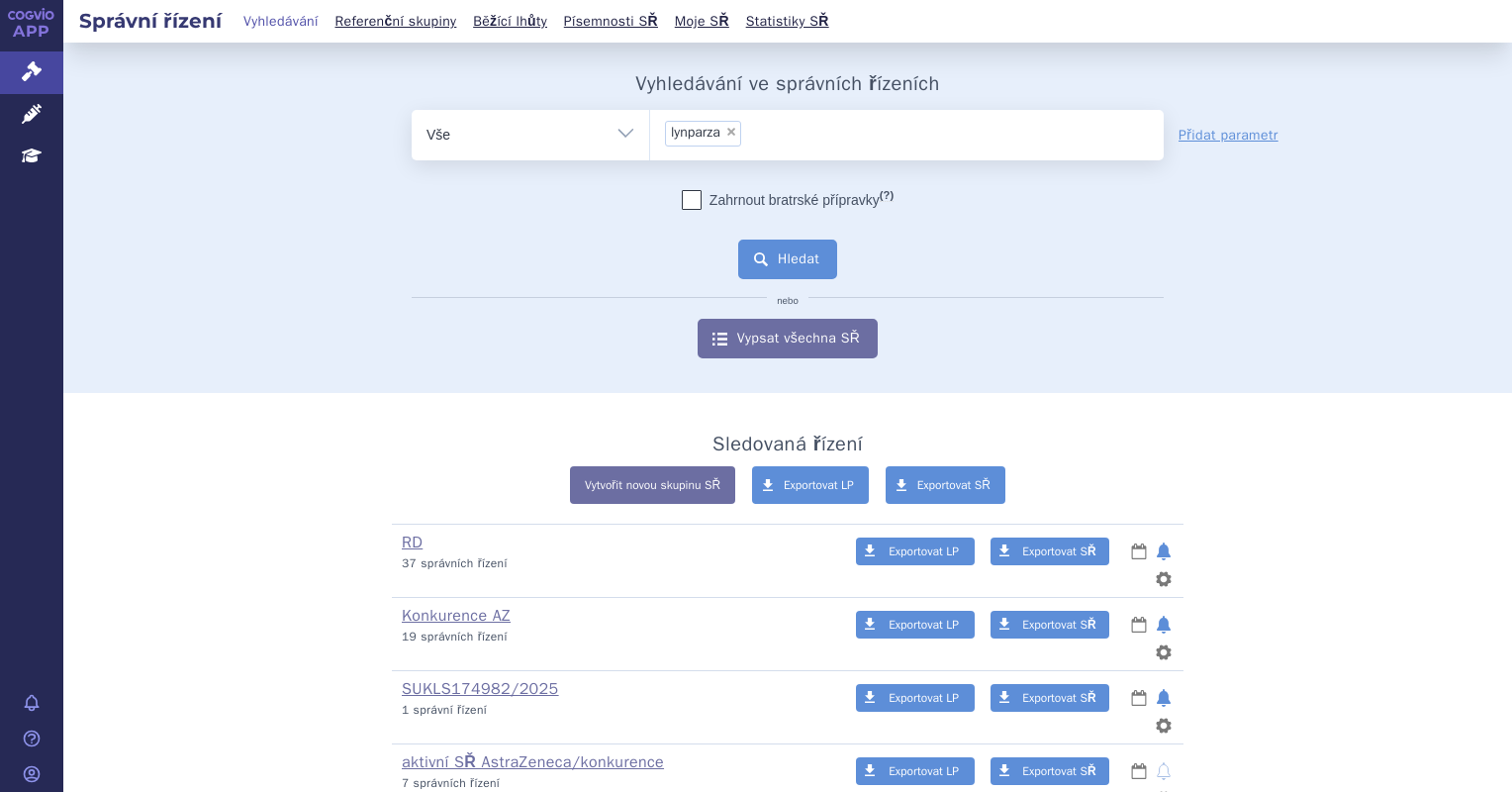 click on "Hledat" at bounding box center [788, 259] 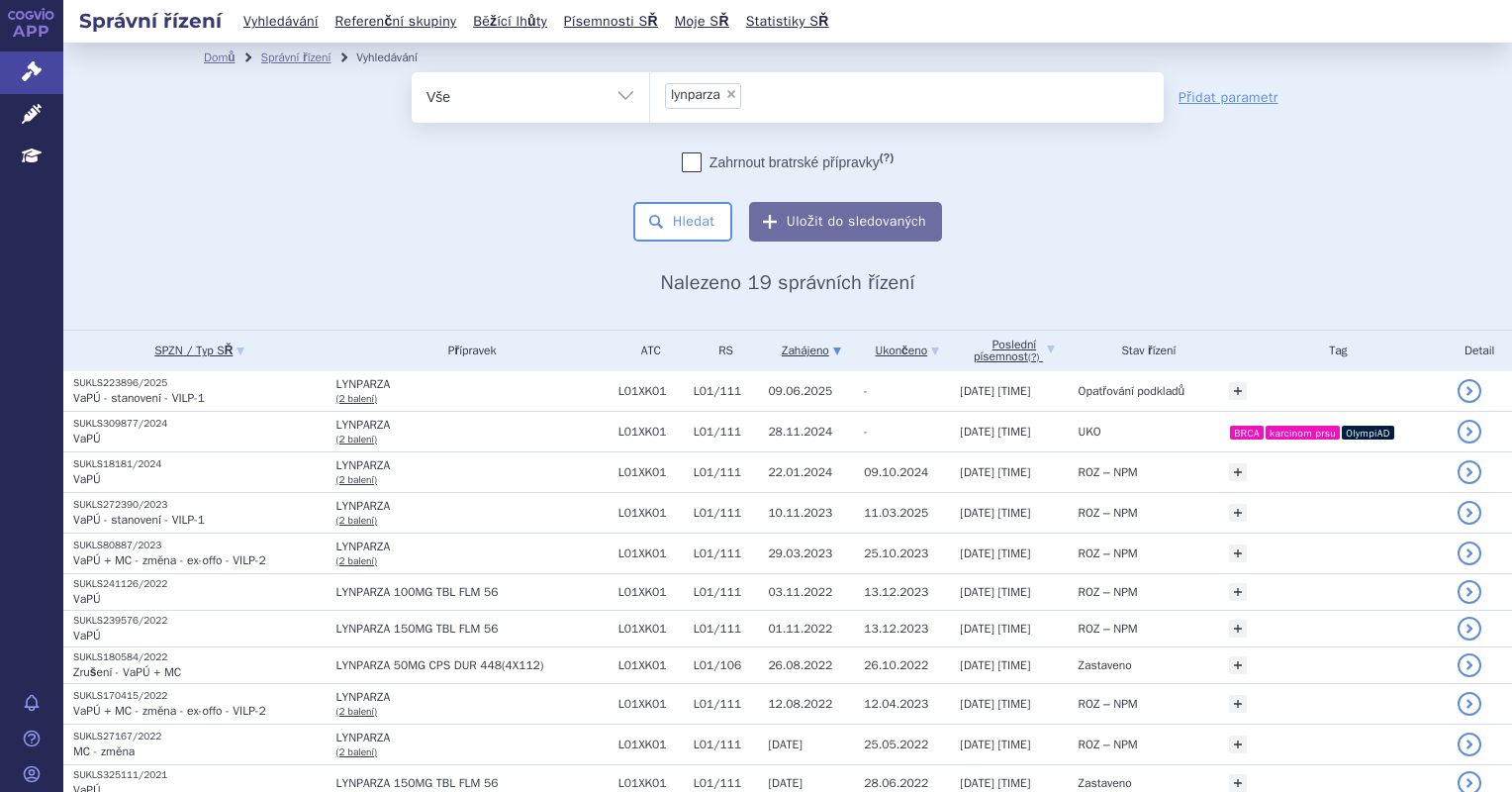 scroll, scrollTop: 0, scrollLeft: 0, axis: both 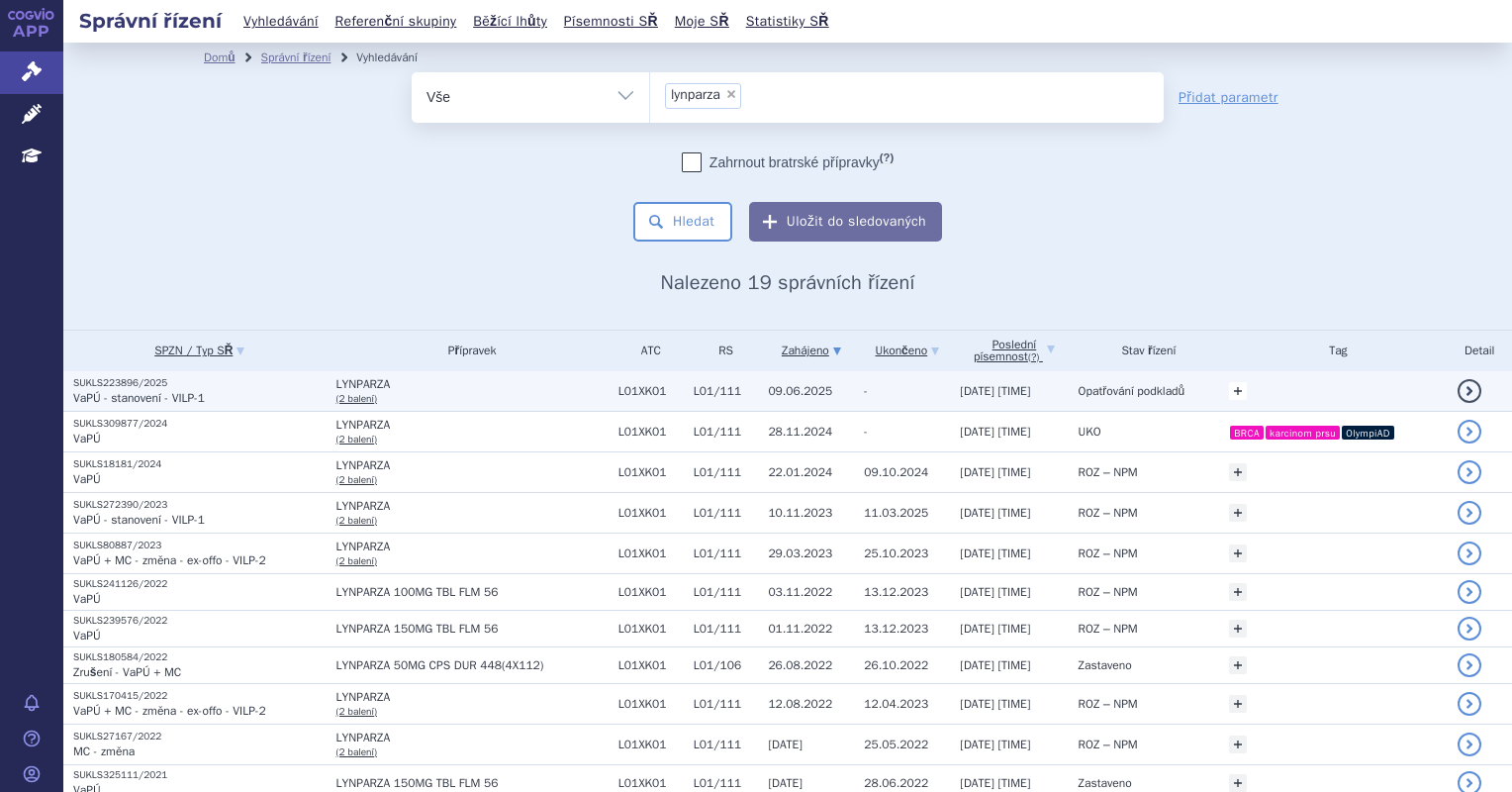 click on "+" at bounding box center [1238, 391] 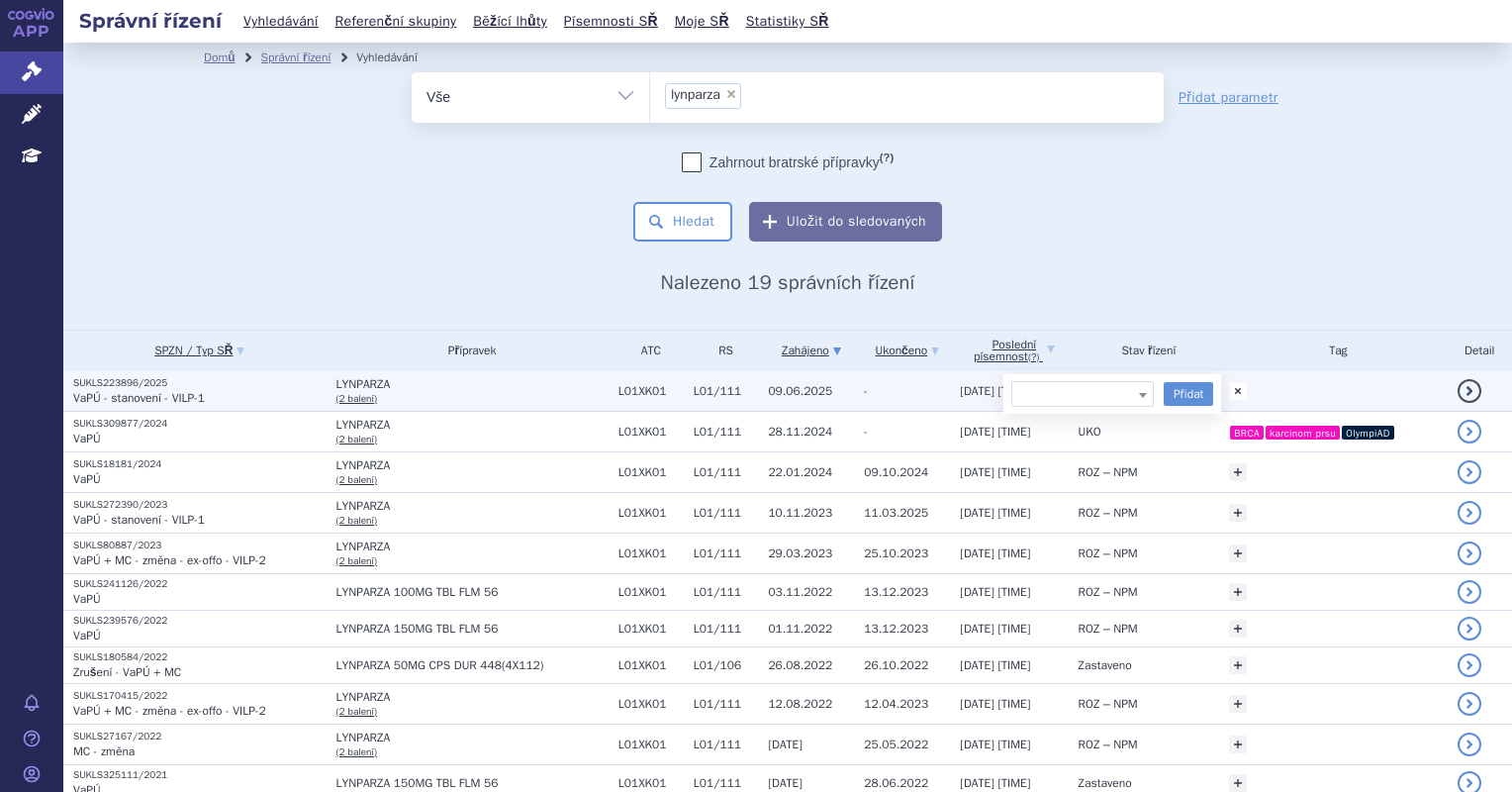 click at bounding box center [1083, 394] 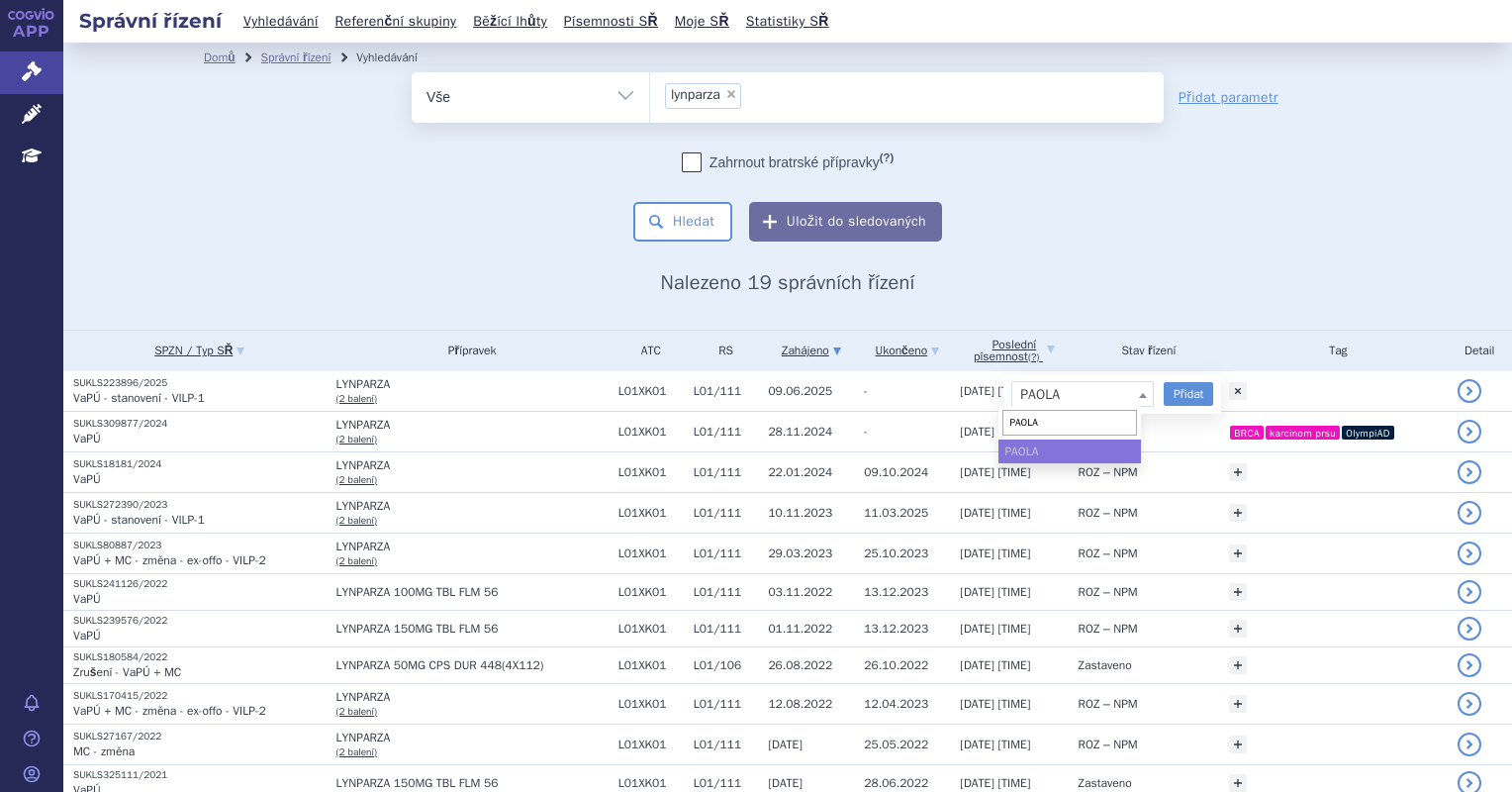 type on "PAOLA" 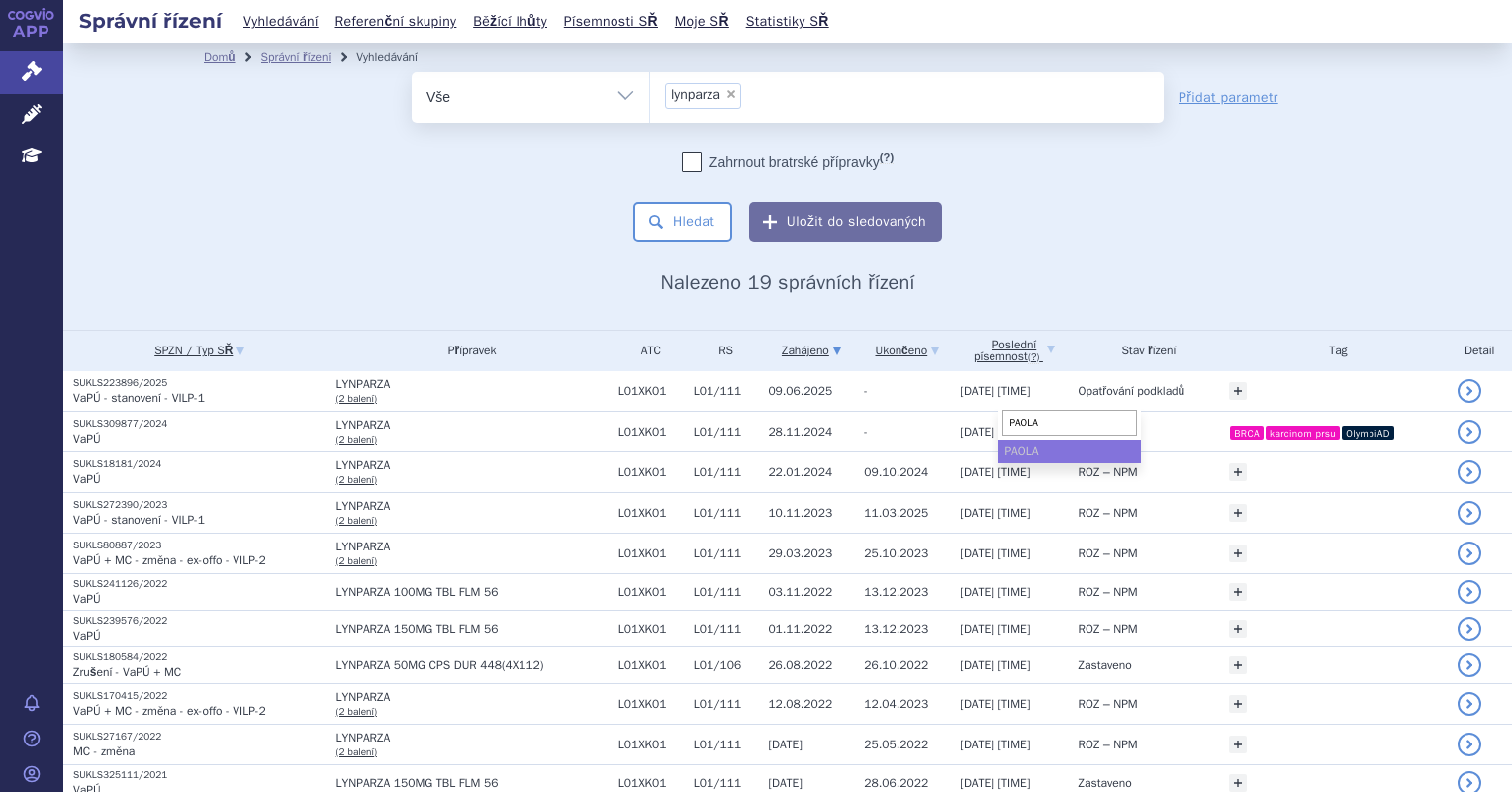 click on "PAOLA" at bounding box center (1070, 451) 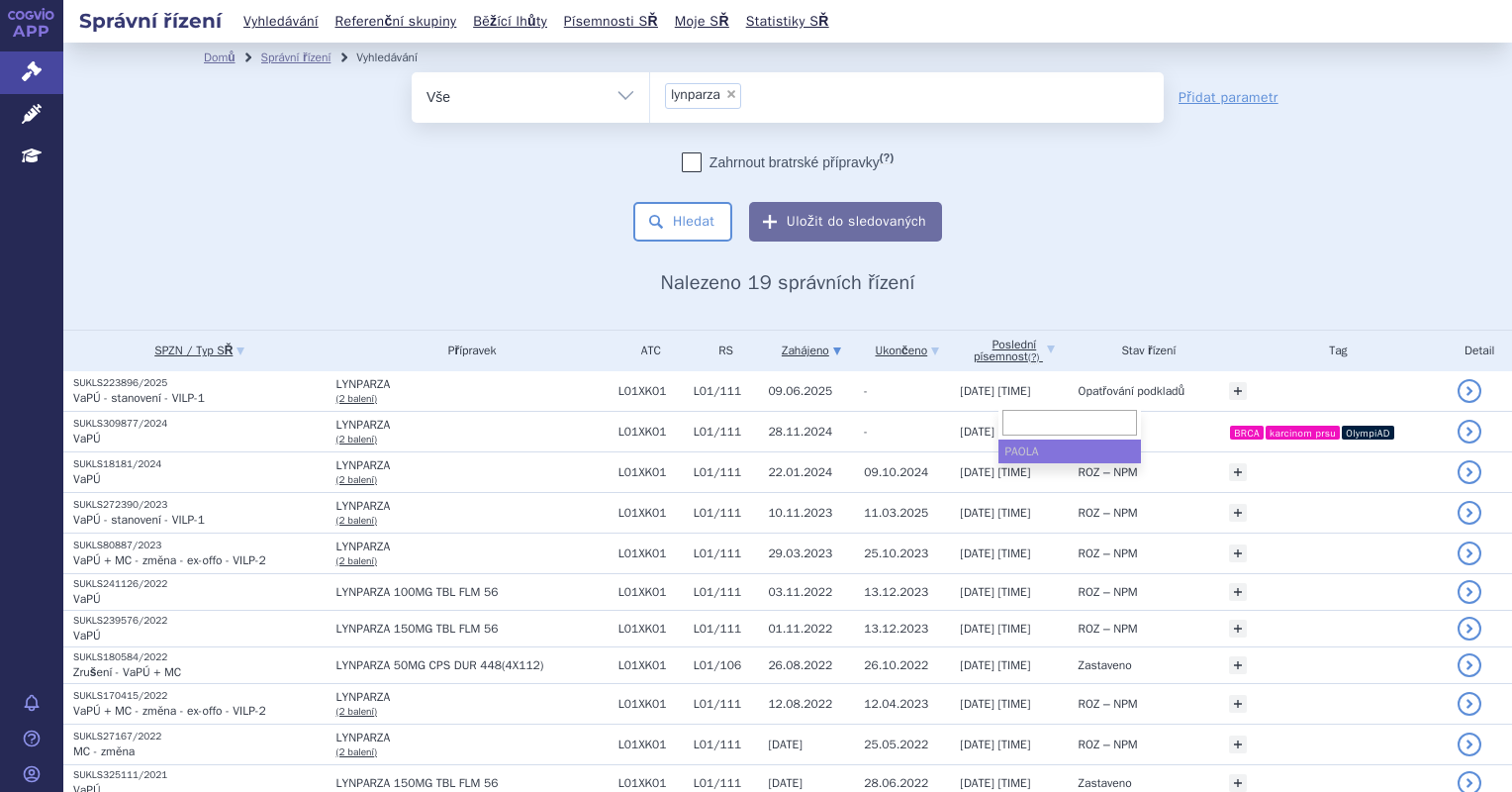 click on "odstranit
Vše
Spisová značka
Typ SŘ" at bounding box center [788, 156] 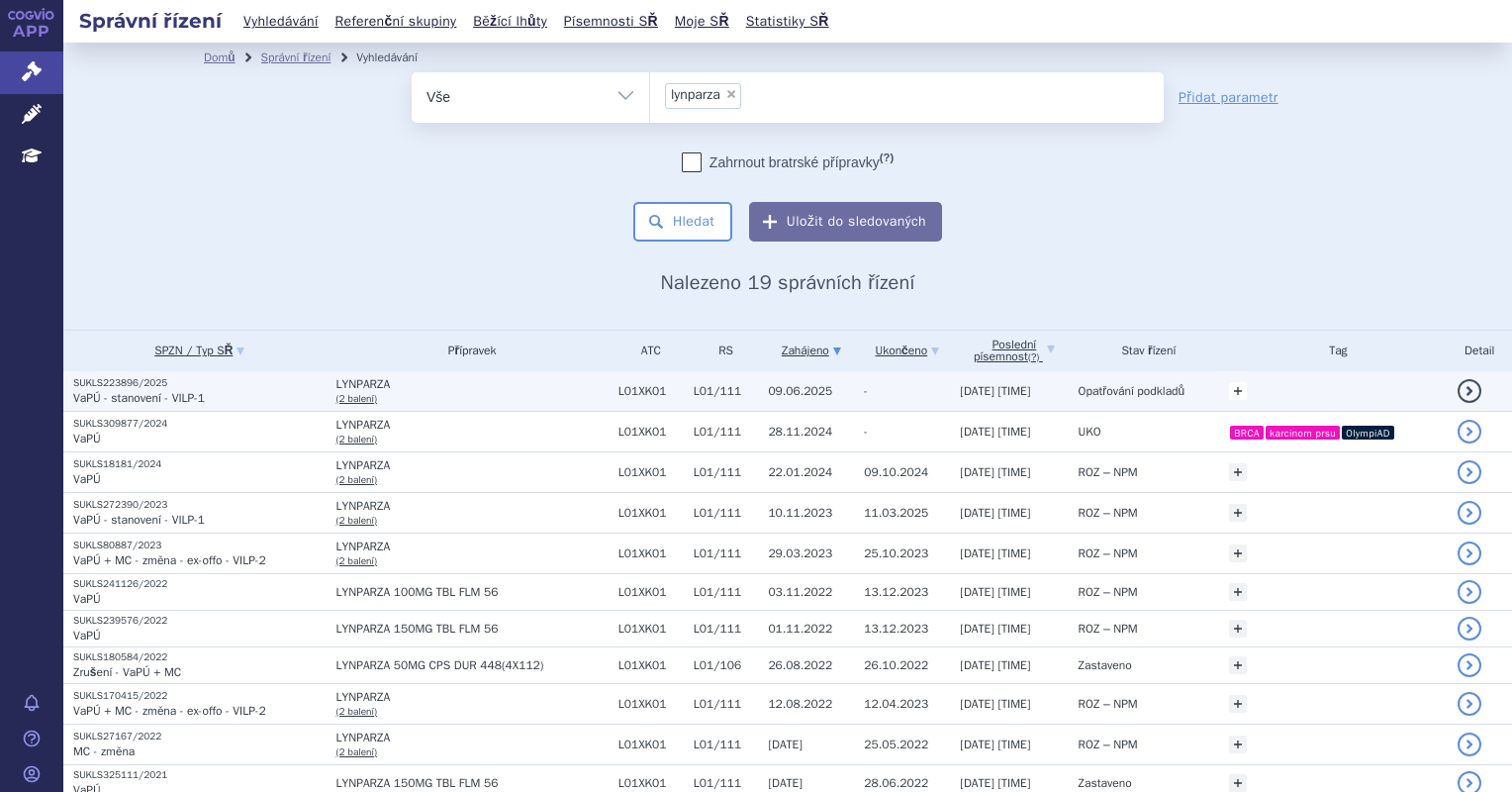 click on "+" at bounding box center [1238, 391] 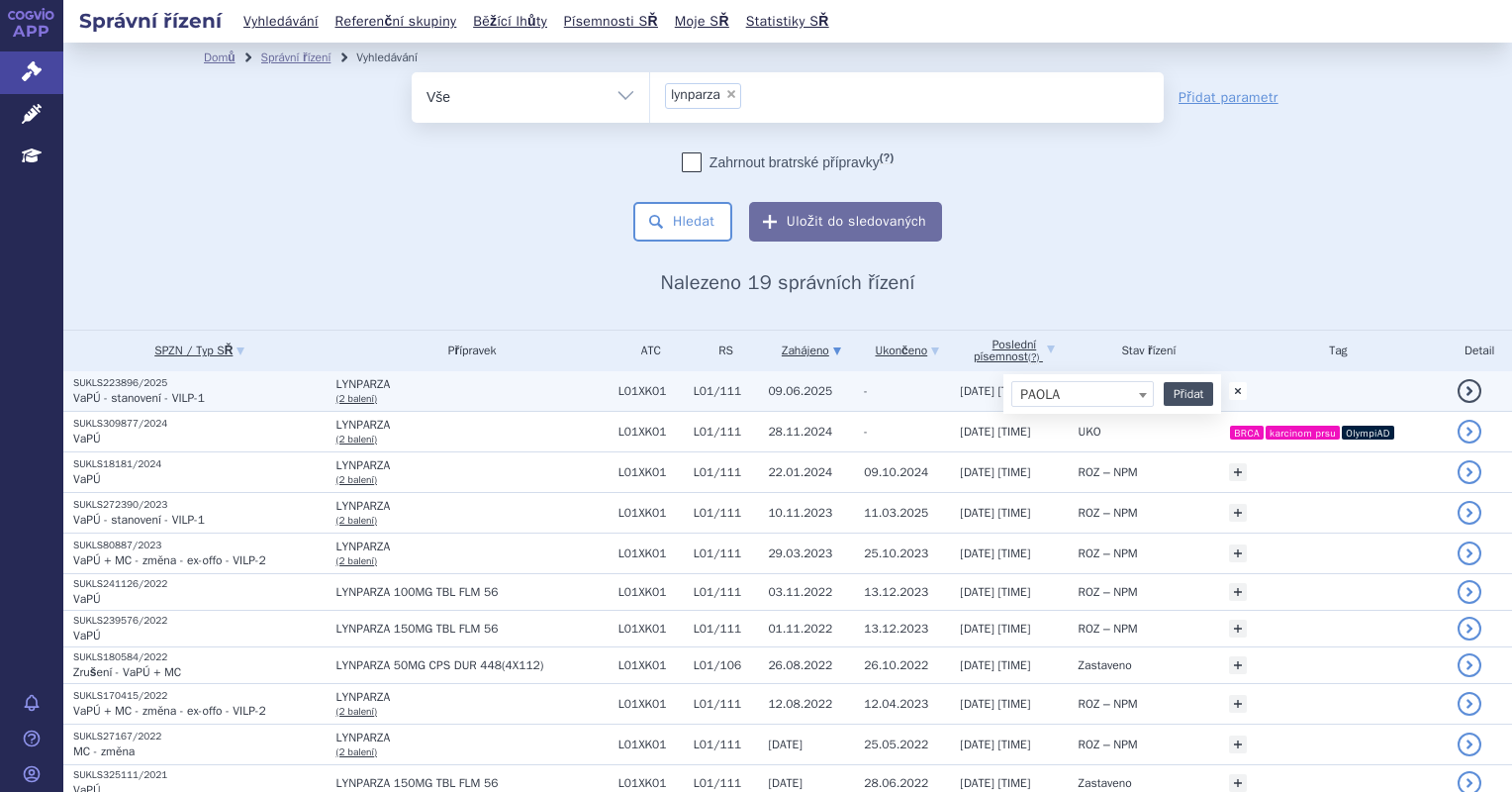 click on "Přidat" at bounding box center [1188, 394] 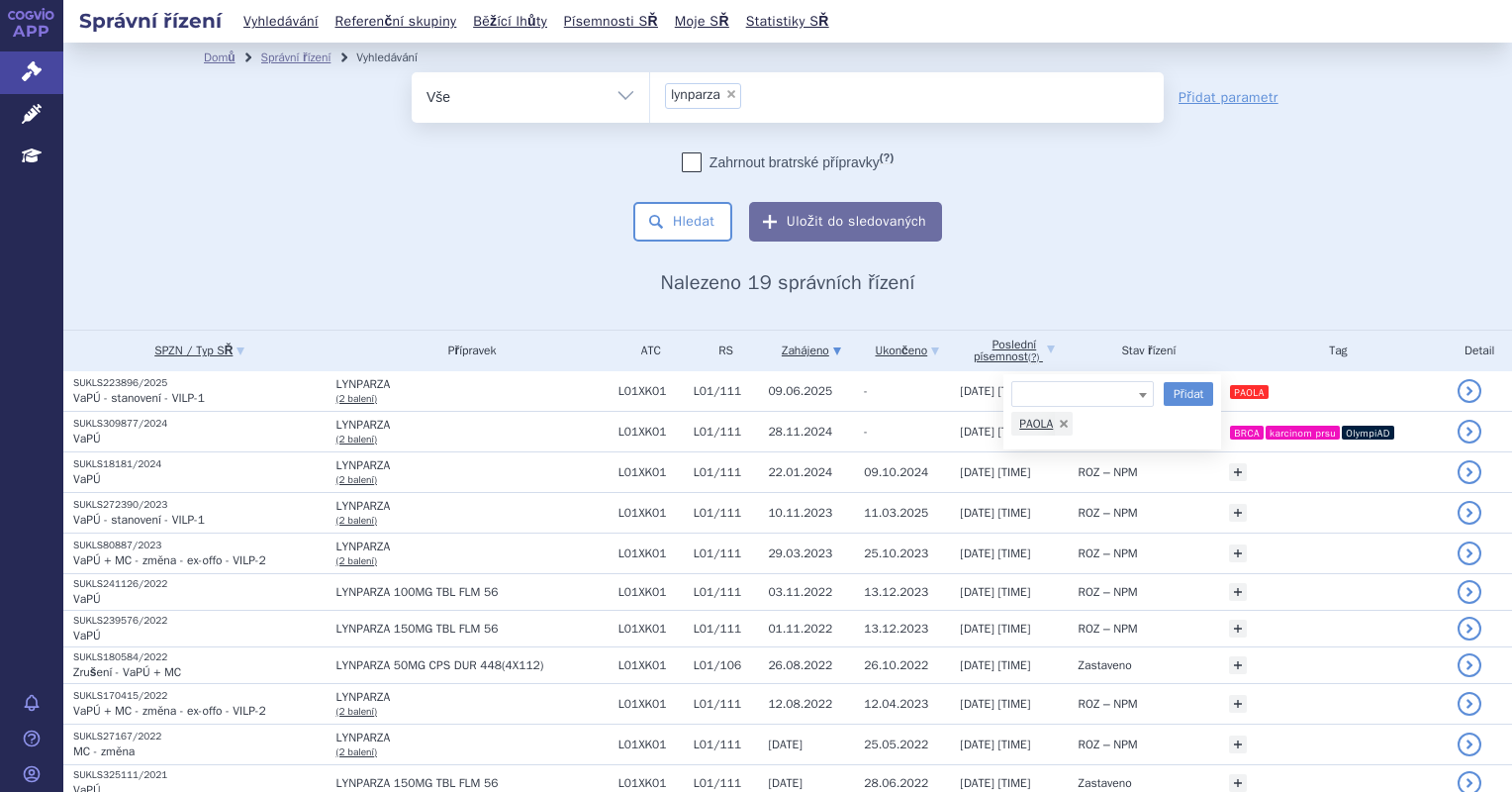click on "odstranit
Vše
Spisová značka
Typ SŘ" at bounding box center [788, 156] 